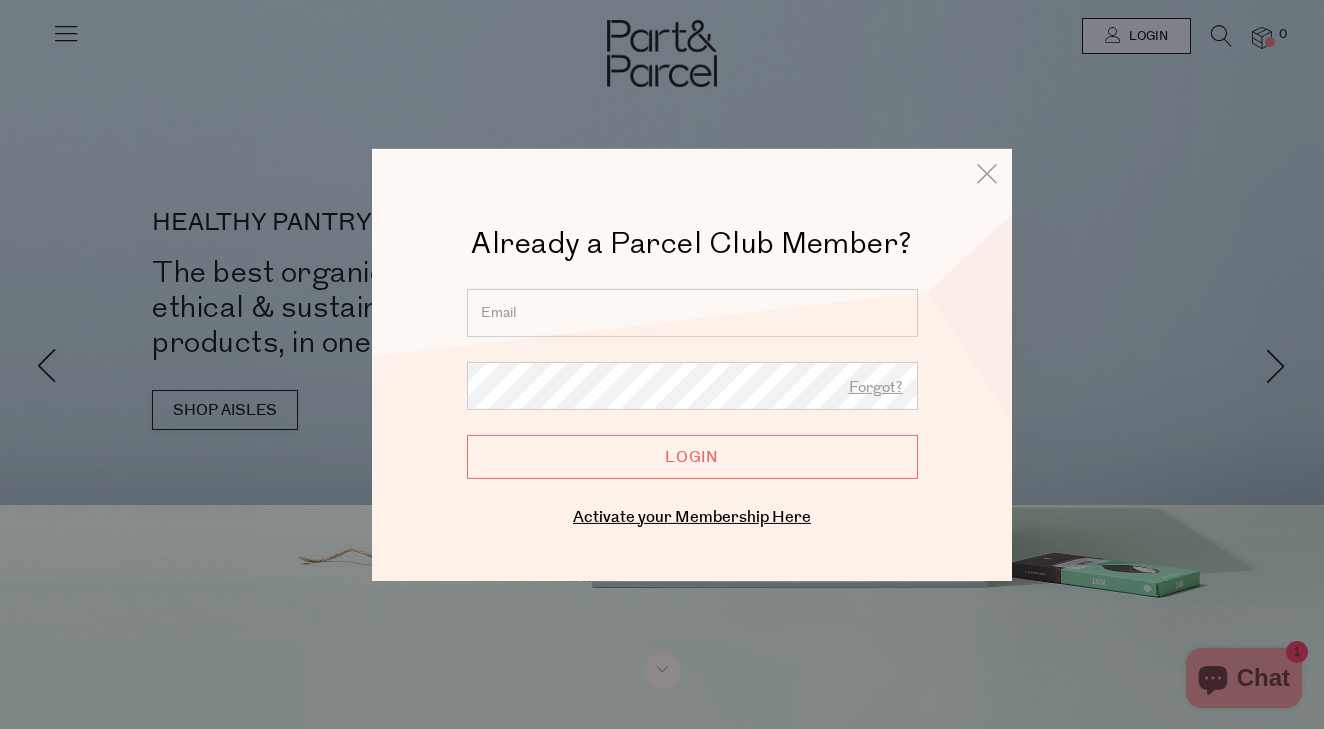 scroll, scrollTop: 0, scrollLeft: 0, axis: both 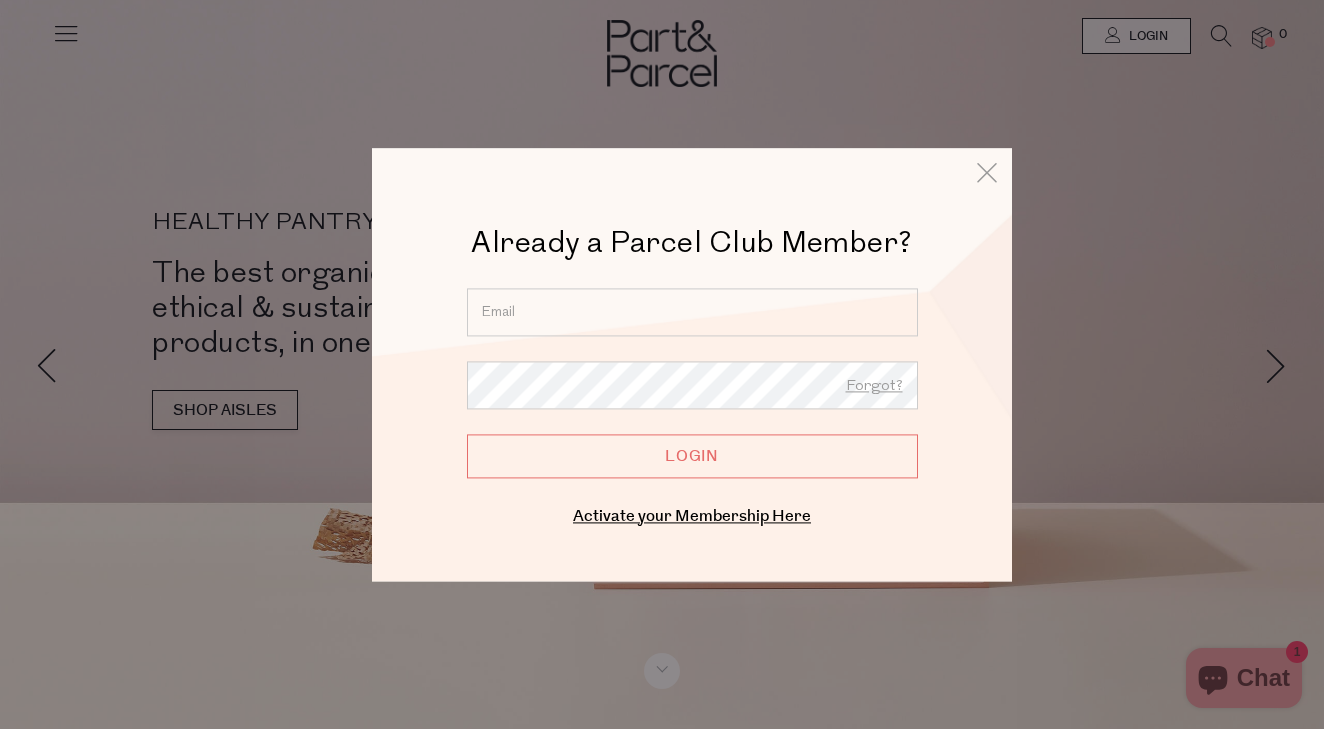 click at bounding box center [692, 312] 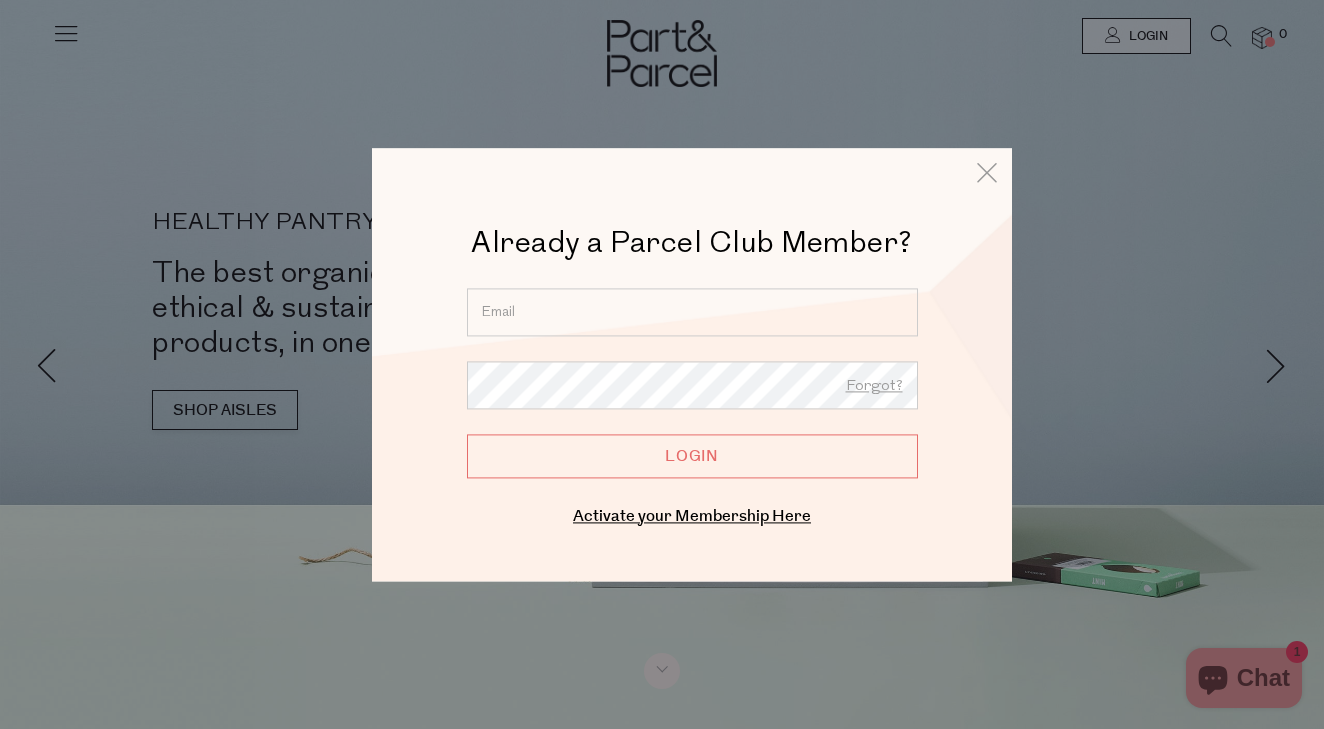 type on "susangore53@gmail.com" 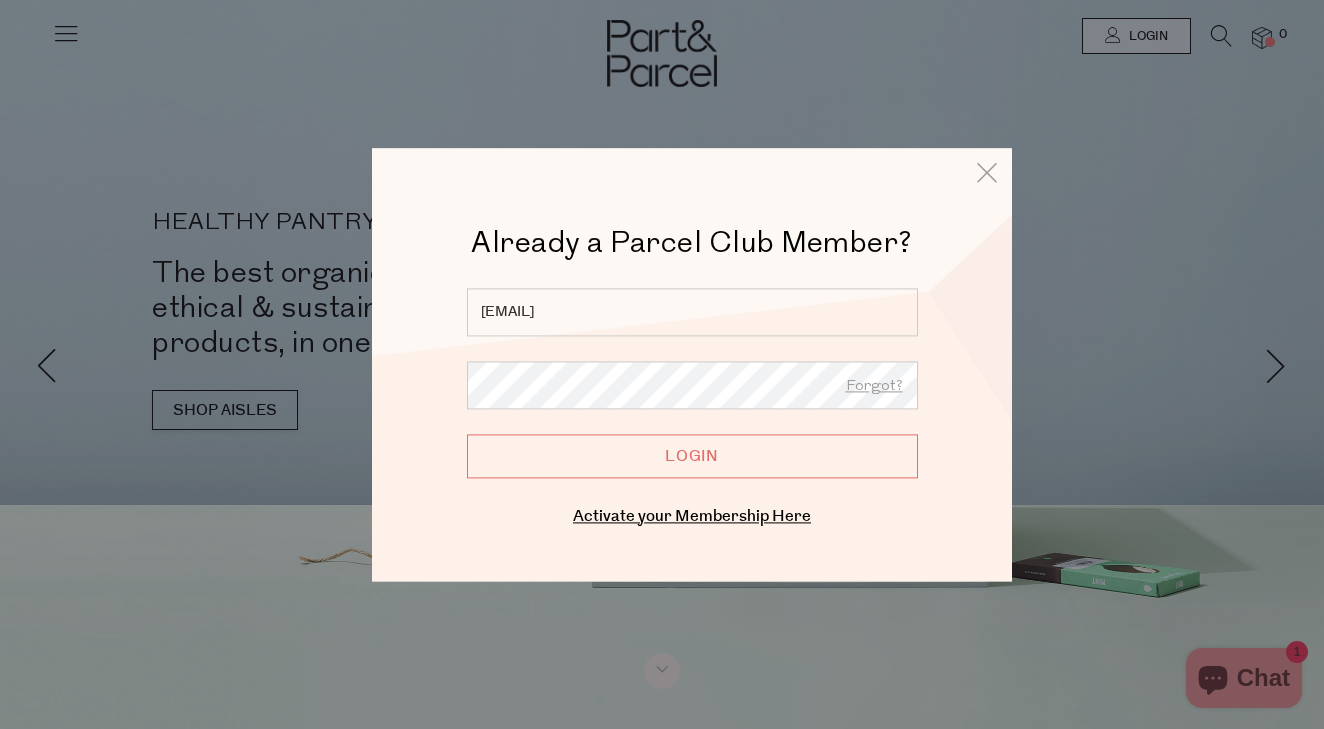 click on "Login" at bounding box center [692, 456] 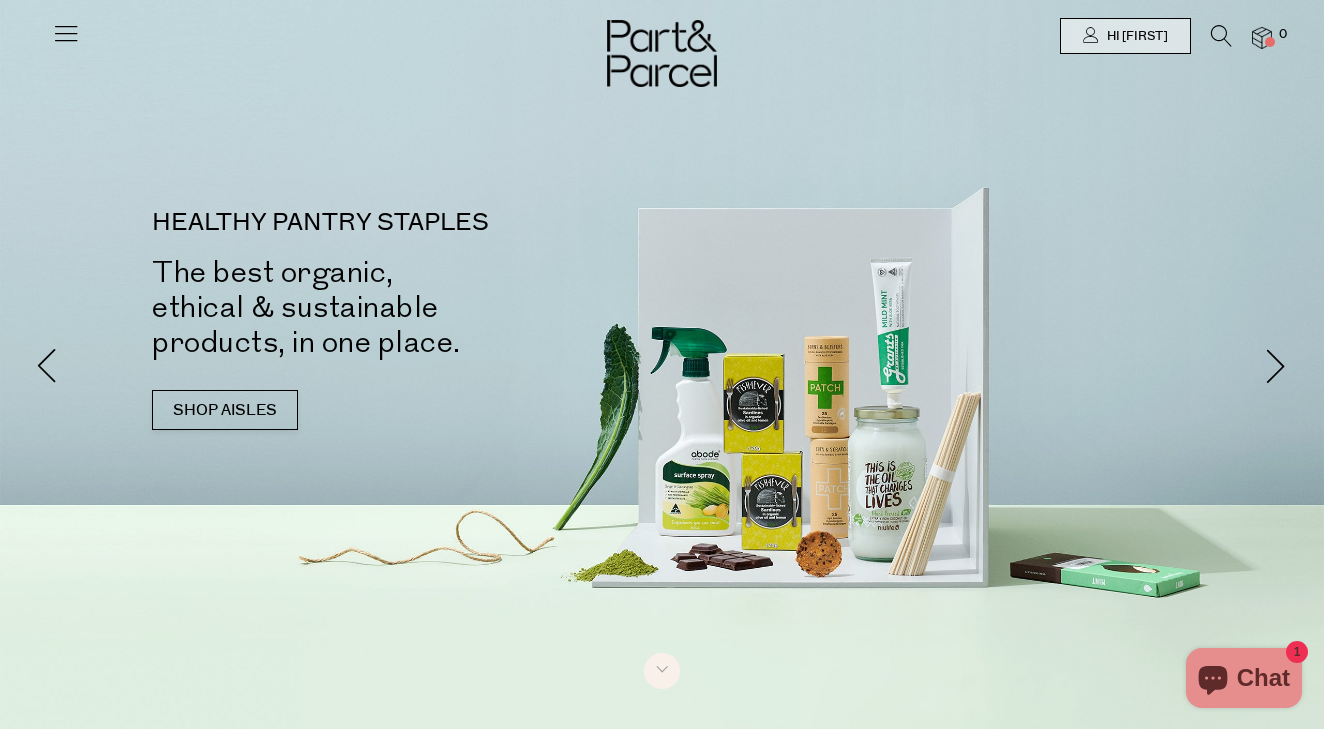 scroll, scrollTop: 0, scrollLeft: 0, axis: both 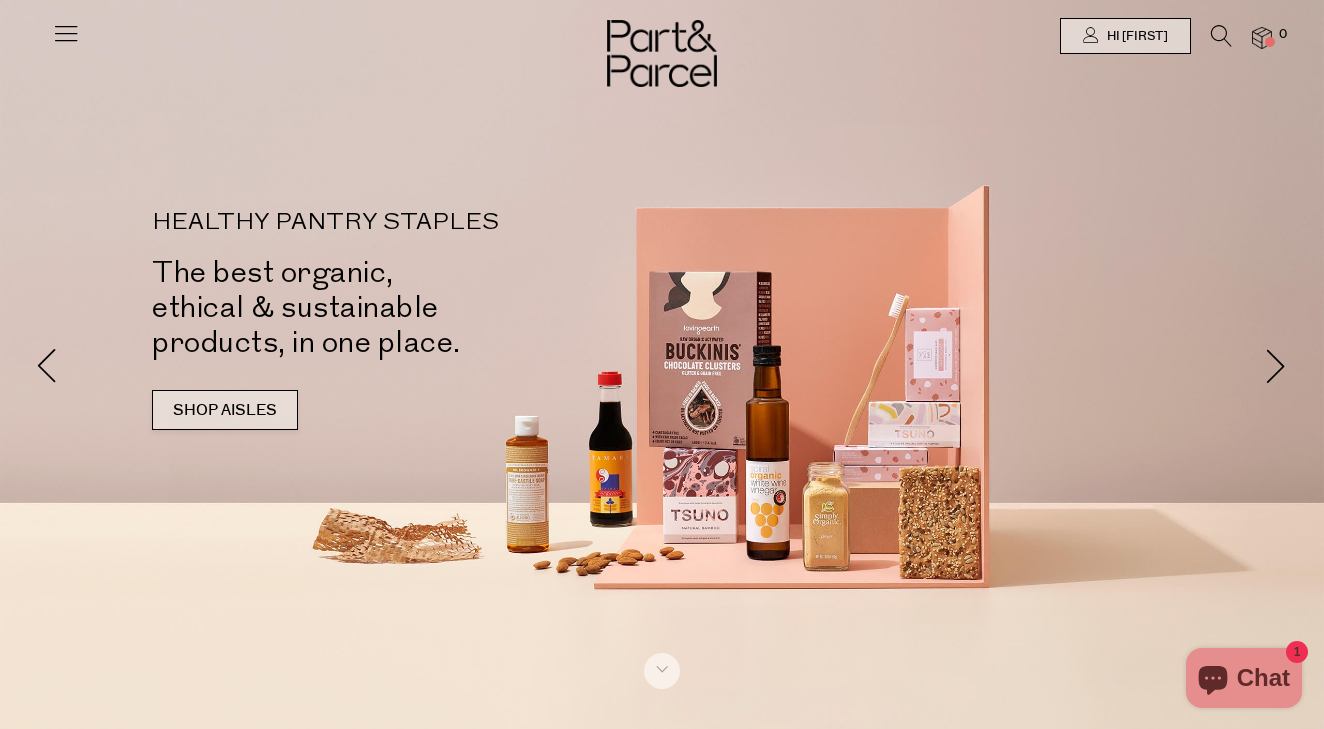 click on "SHOP AISLES" at bounding box center [225, 410] 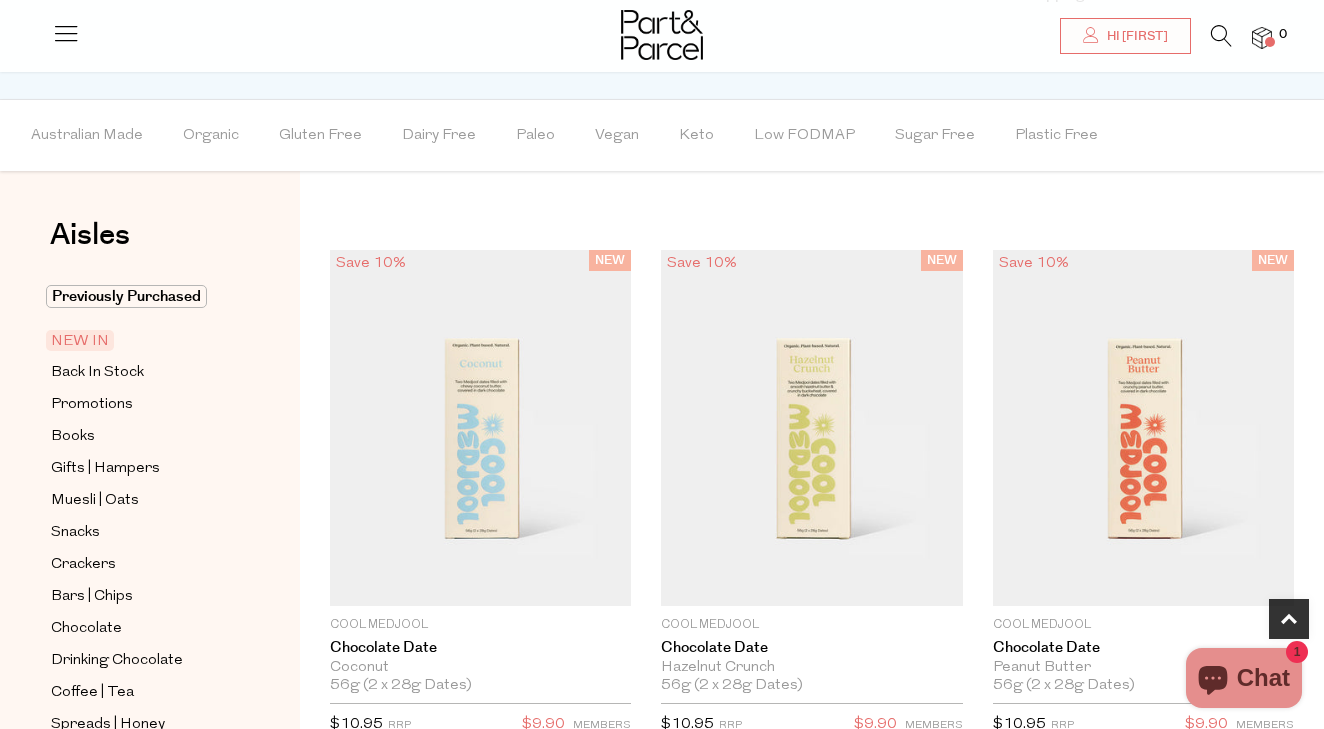 scroll, scrollTop: 1074, scrollLeft: 0, axis: vertical 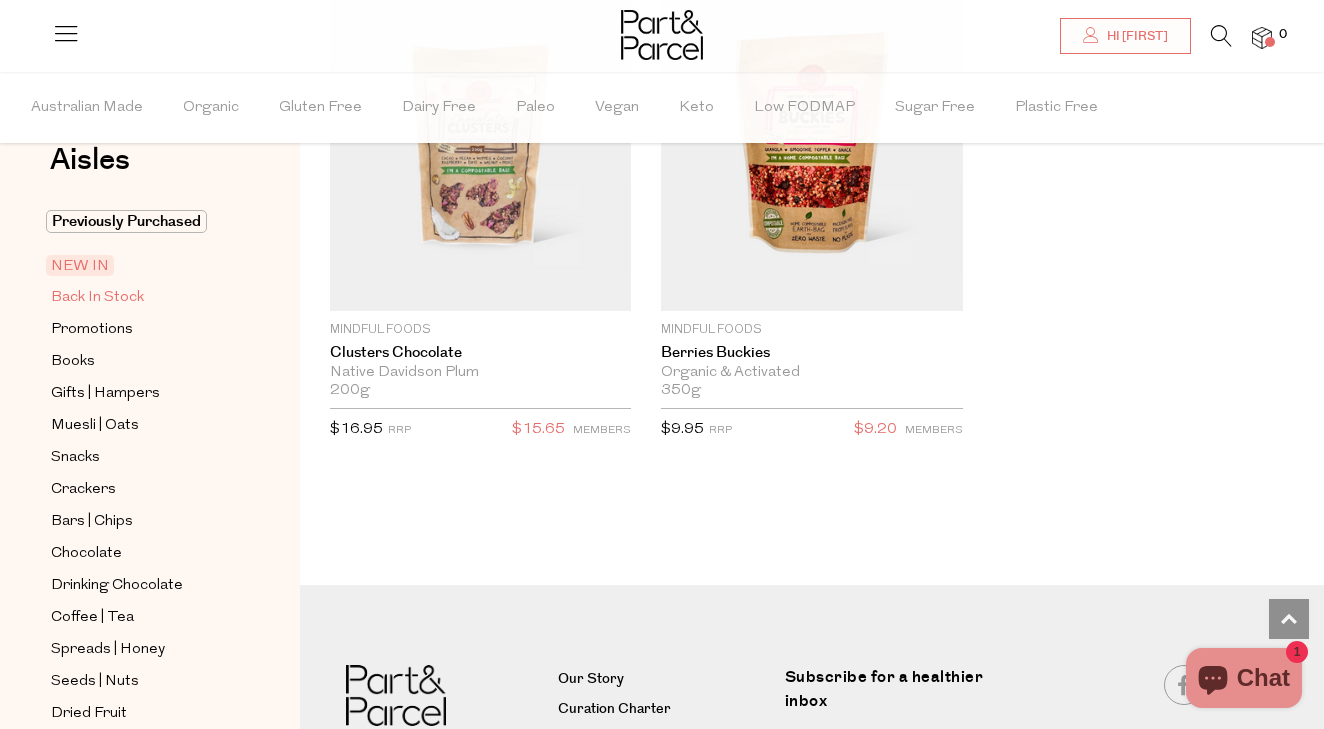 click on "Back In Stock" at bounding box center [97, 298] 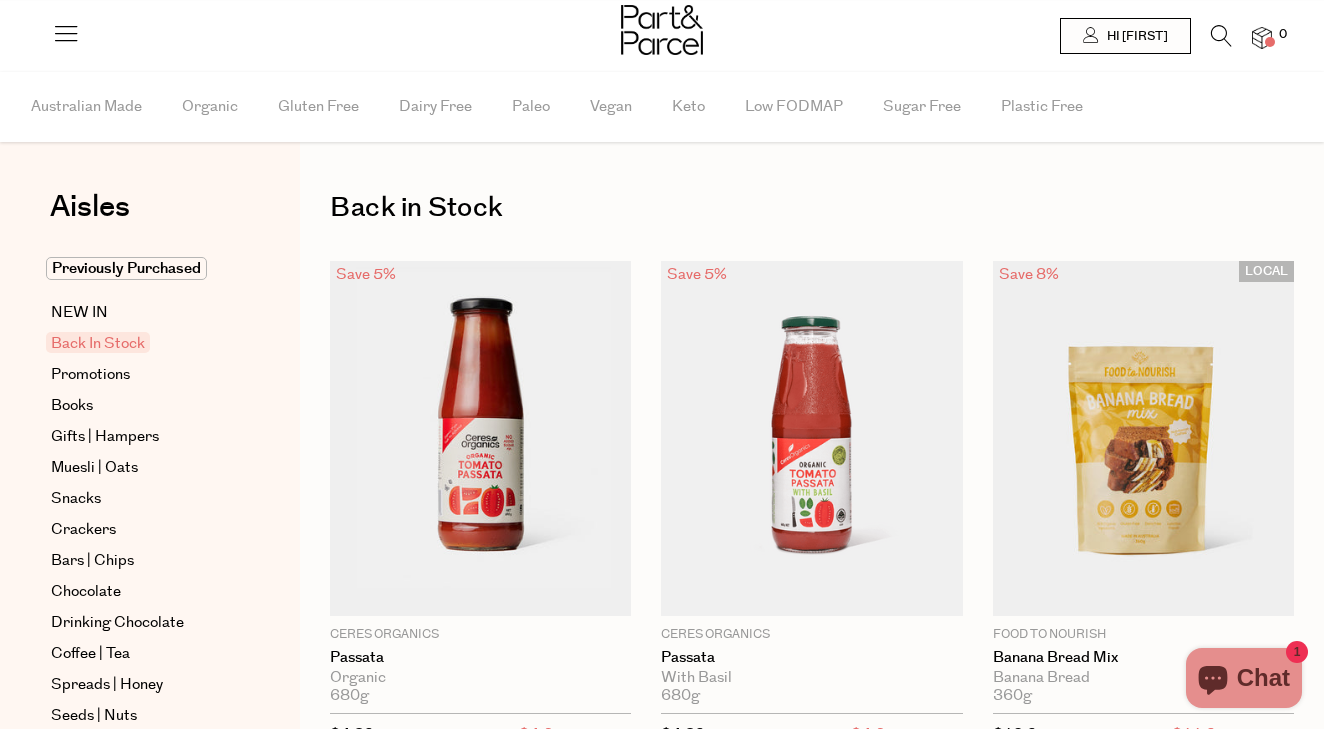 scroll, scrollTop: 0, scrollLeft: 0, axis: both 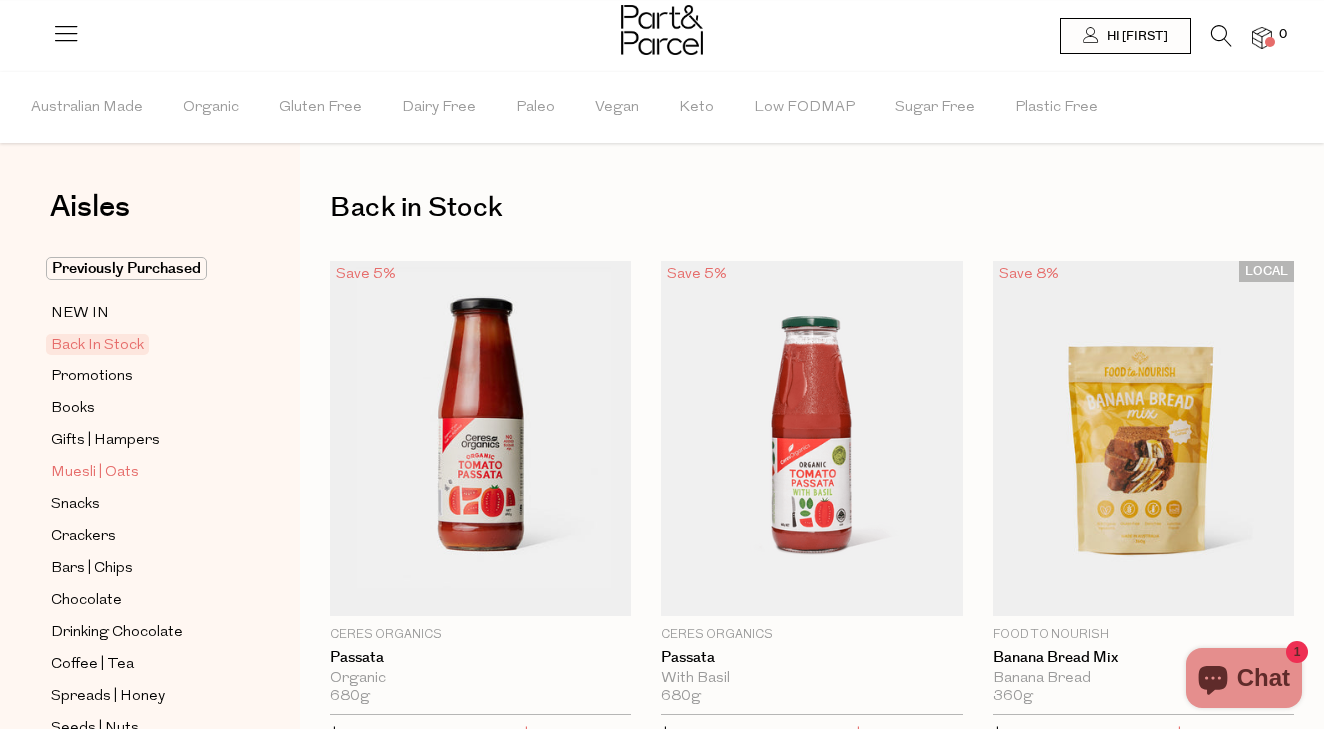 click on "Muesli | Oats" at bounding box center [95, 473] 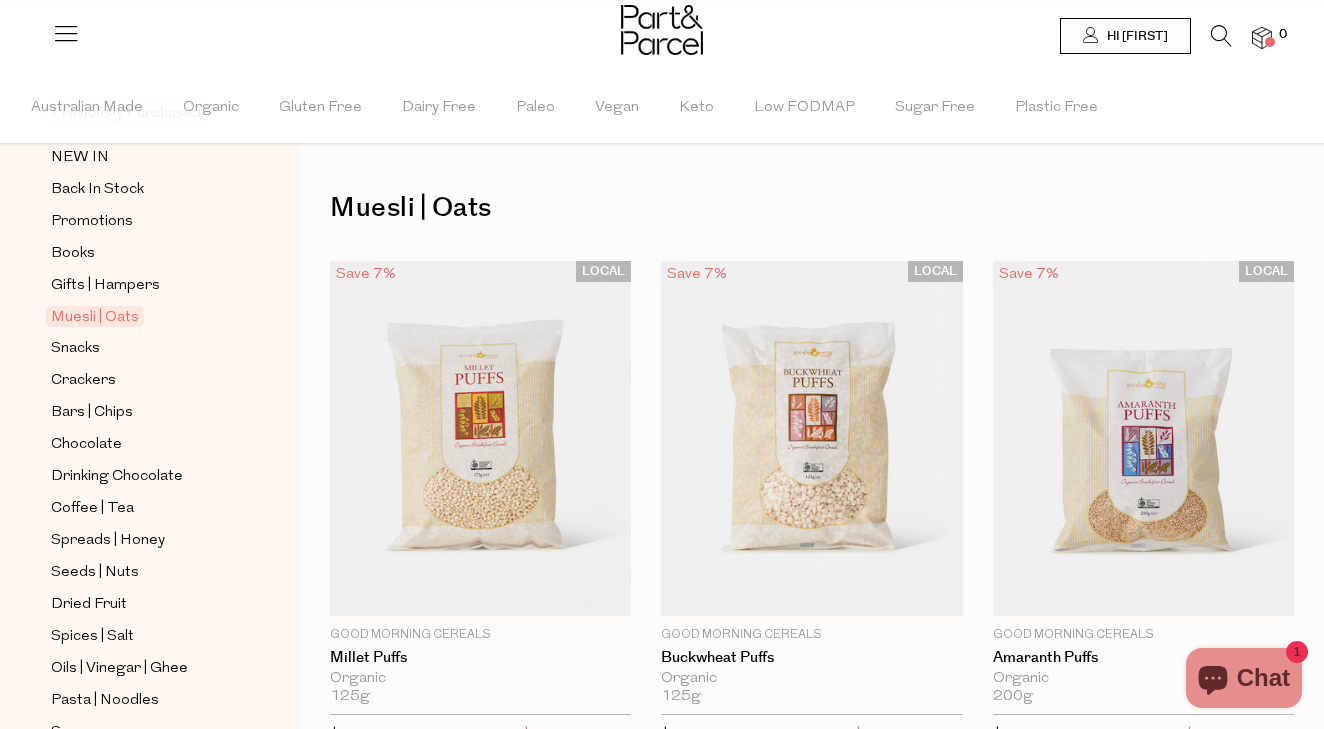 scroll, scrollTop: 303, scrollLeft: 0, axis: vertical 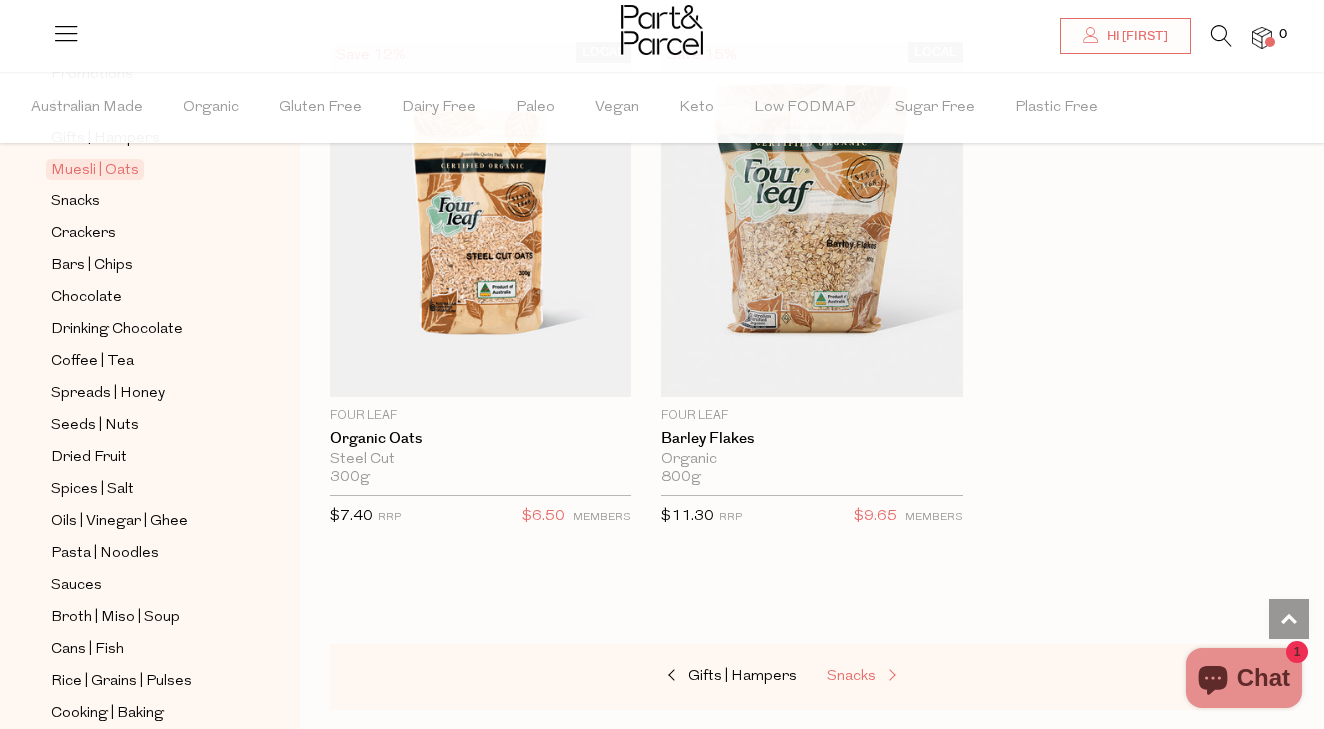 click on "Snacks" at bounding box center [851, 676] 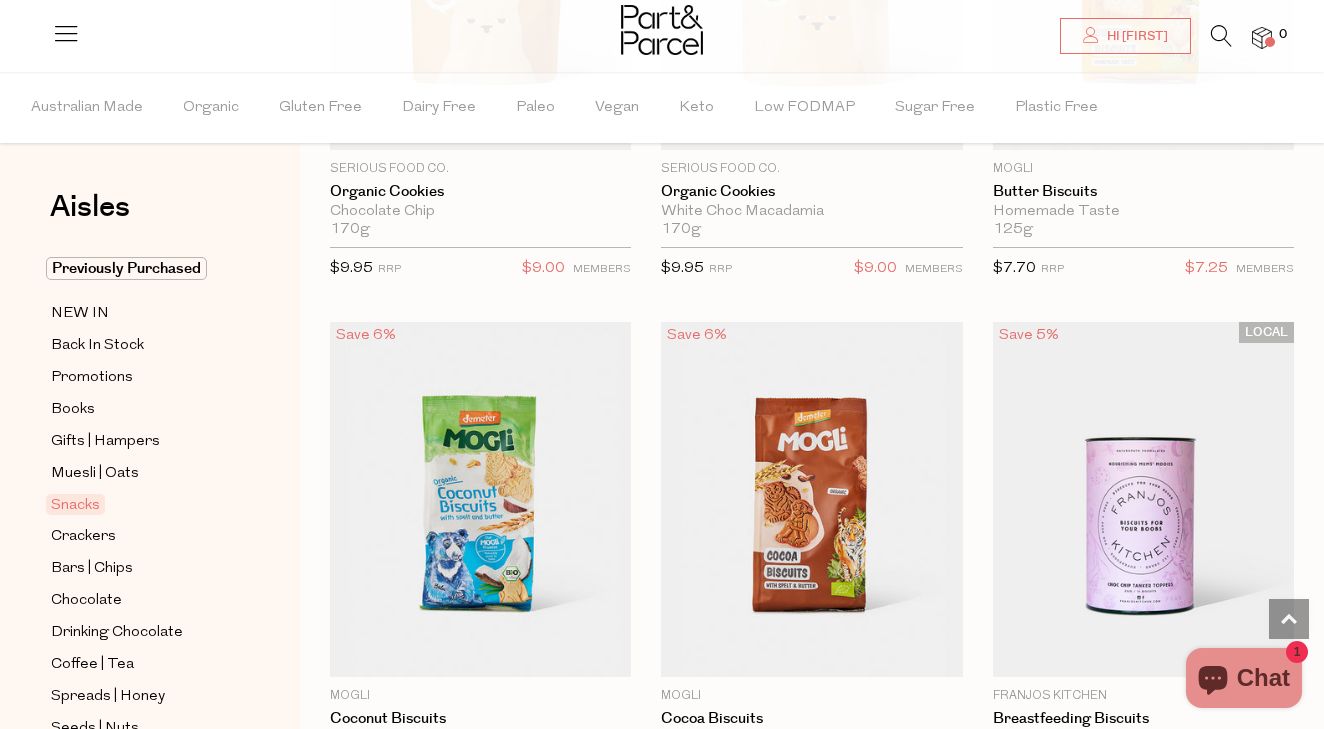 scroll, scrollTop: 6282, scrollLeft: 0, axis: vertical 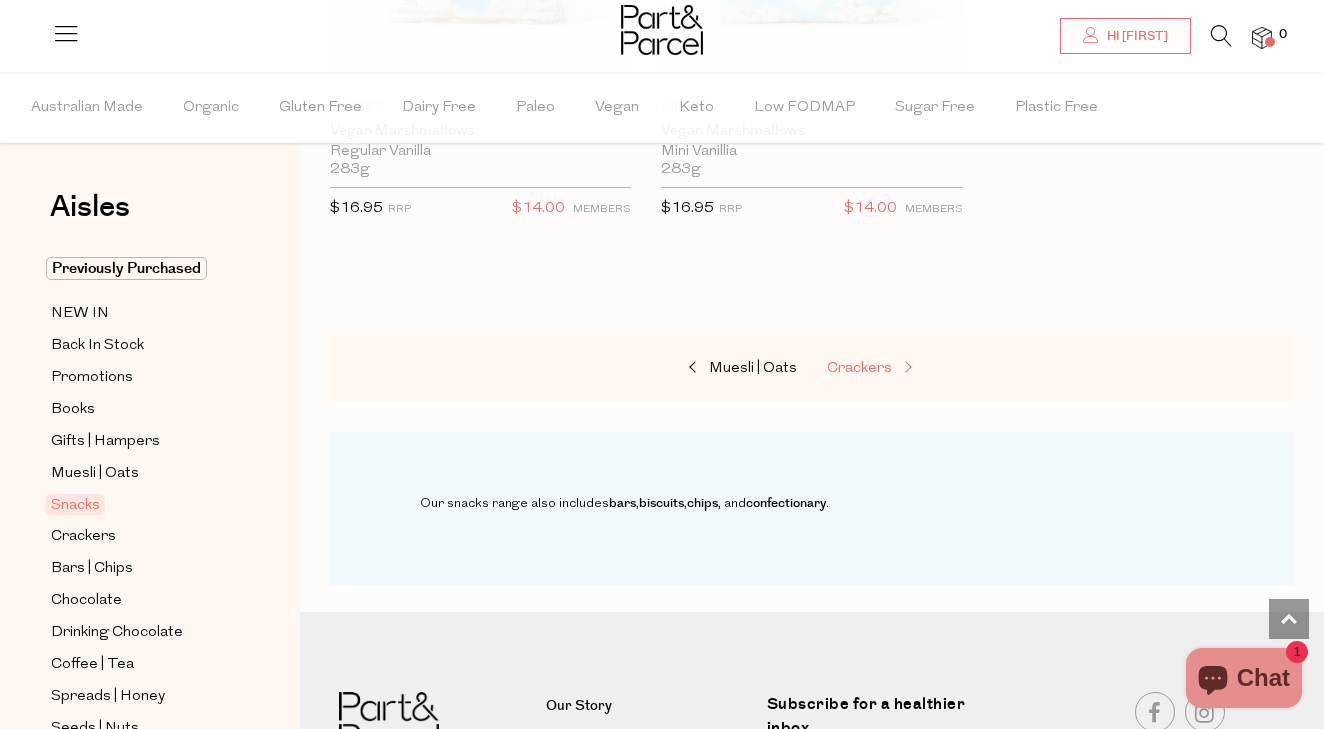 click on "Crackers" at bounding box center [859, 368] 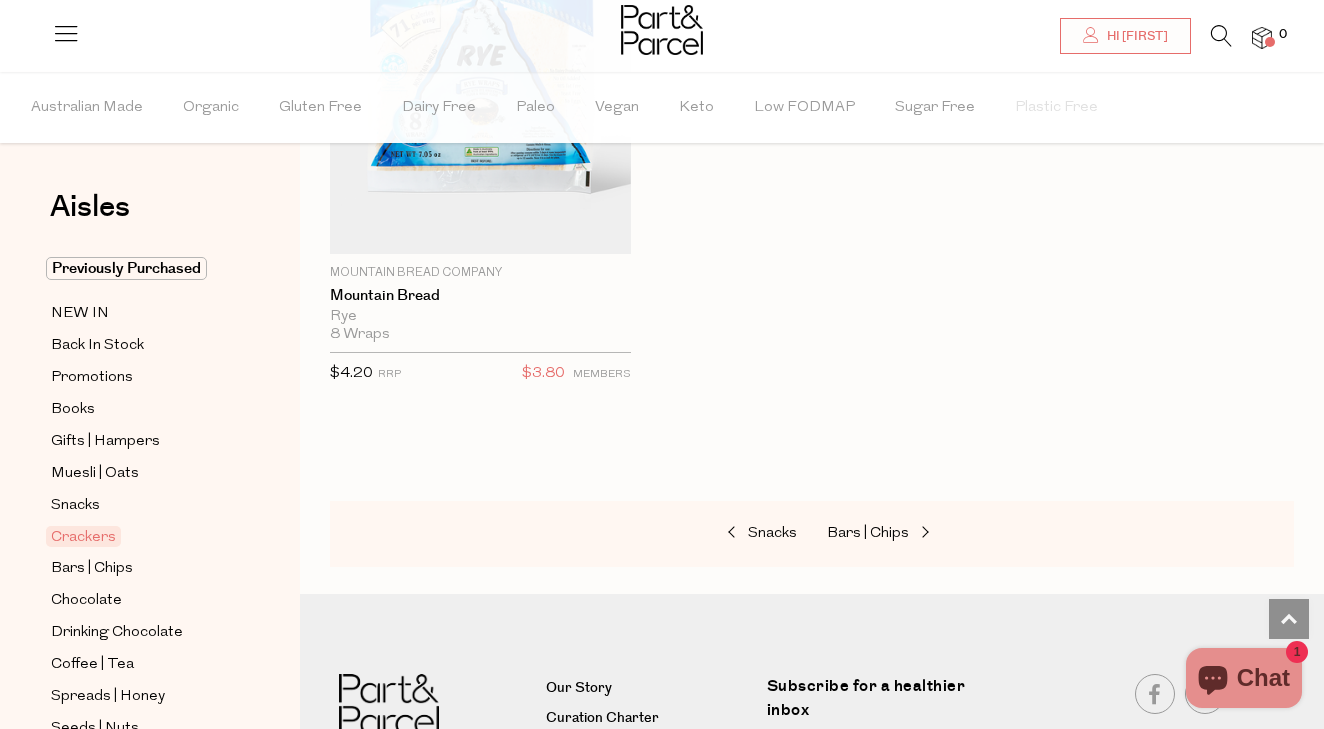 scroll, scrollTop: 6701, scrollLeft: 0, axis: vertical 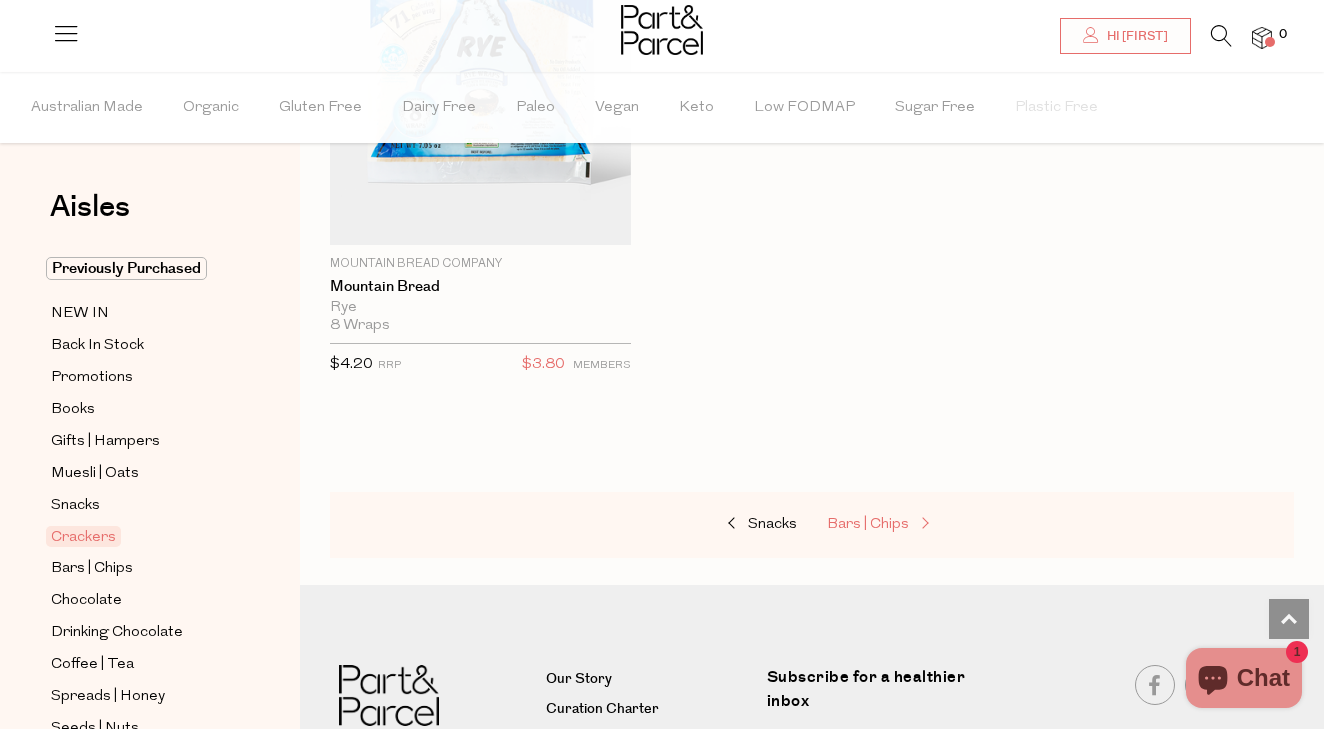 click on "Bars | Chips" at bounding box center [868, 524] 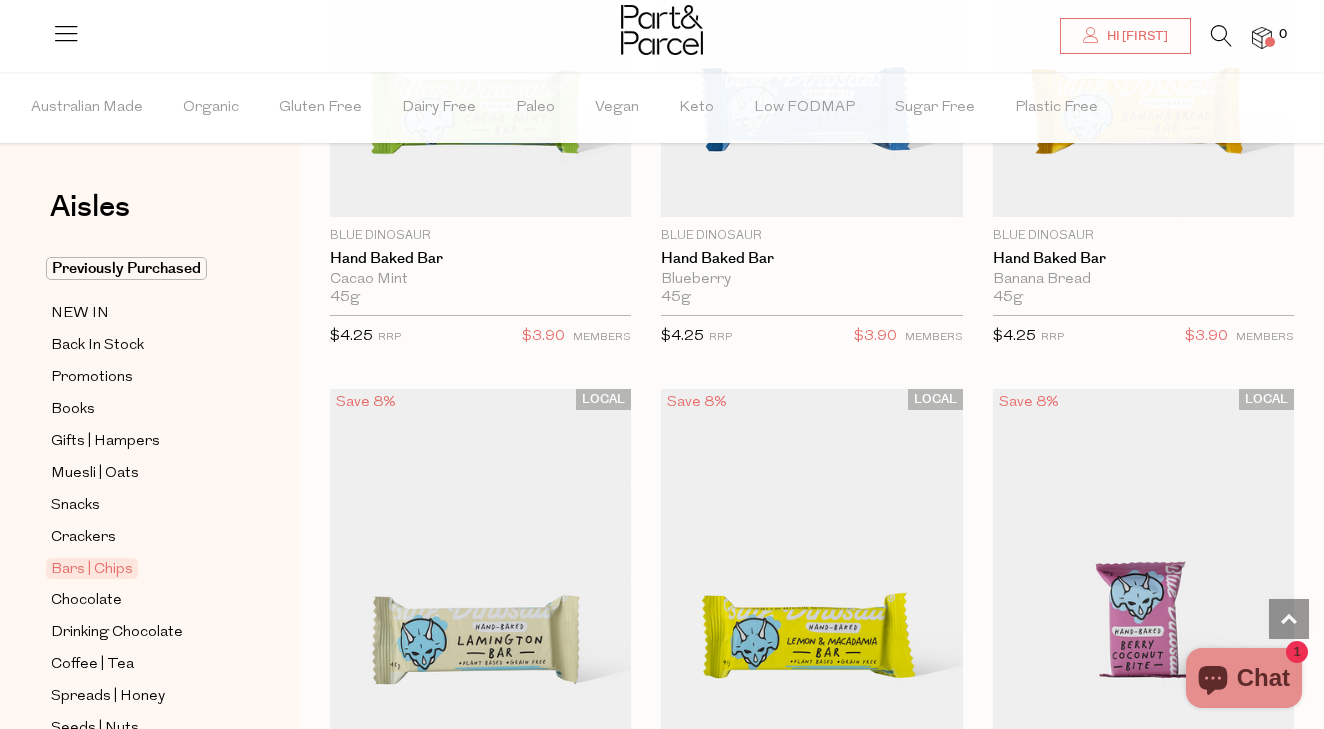 scroll, scrollTop: 5719, scrollLeft: 1, axis: both 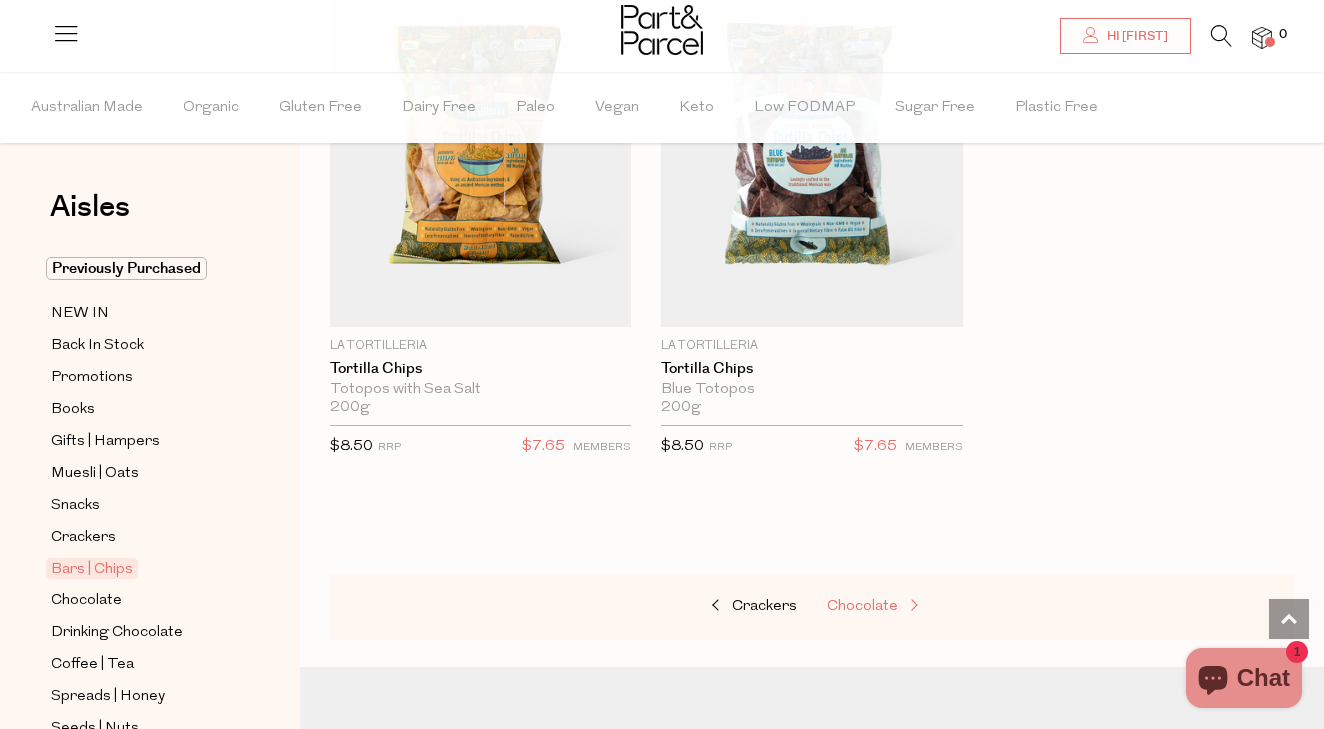 click on "Chocolate" at bounding box center (862, 606) 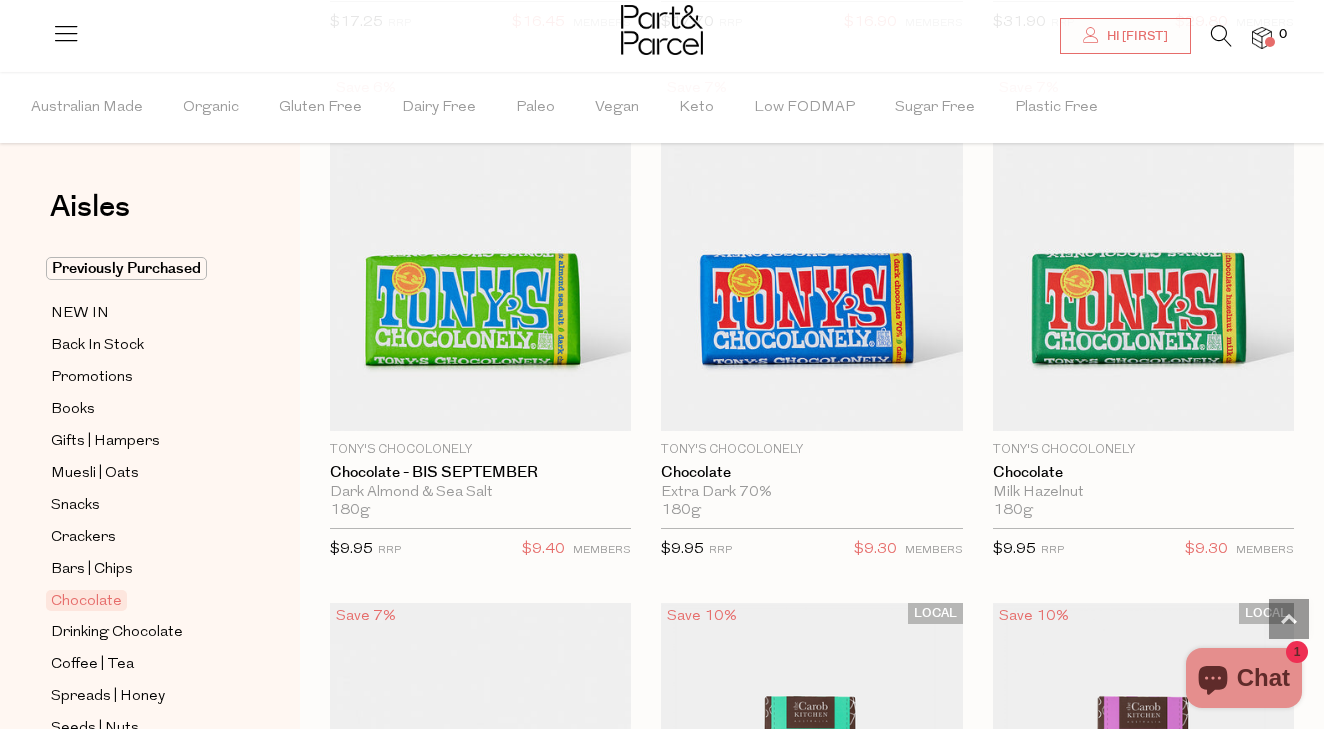 scroll, scrollTop: 7047, scrollLeft: 0, axis: vertical 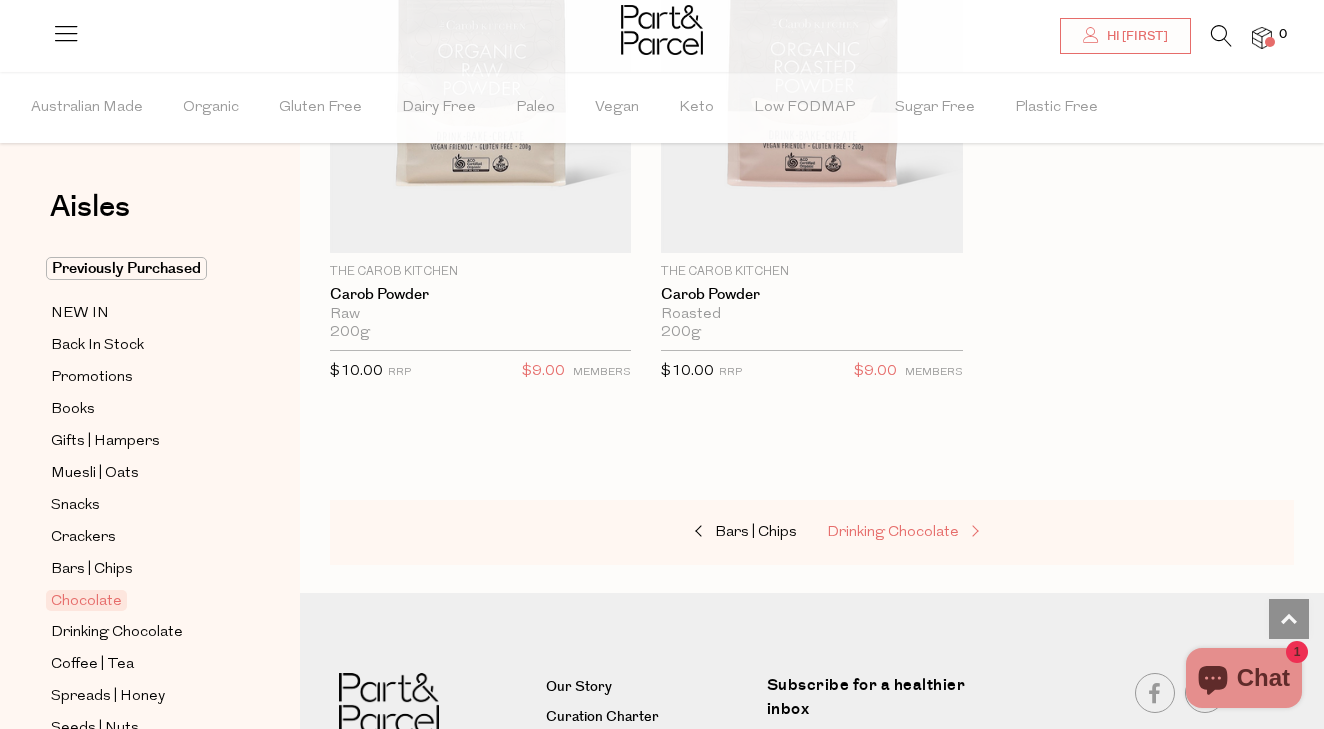 click on "Drinking Chocolate" at bounding box center [893, 532] 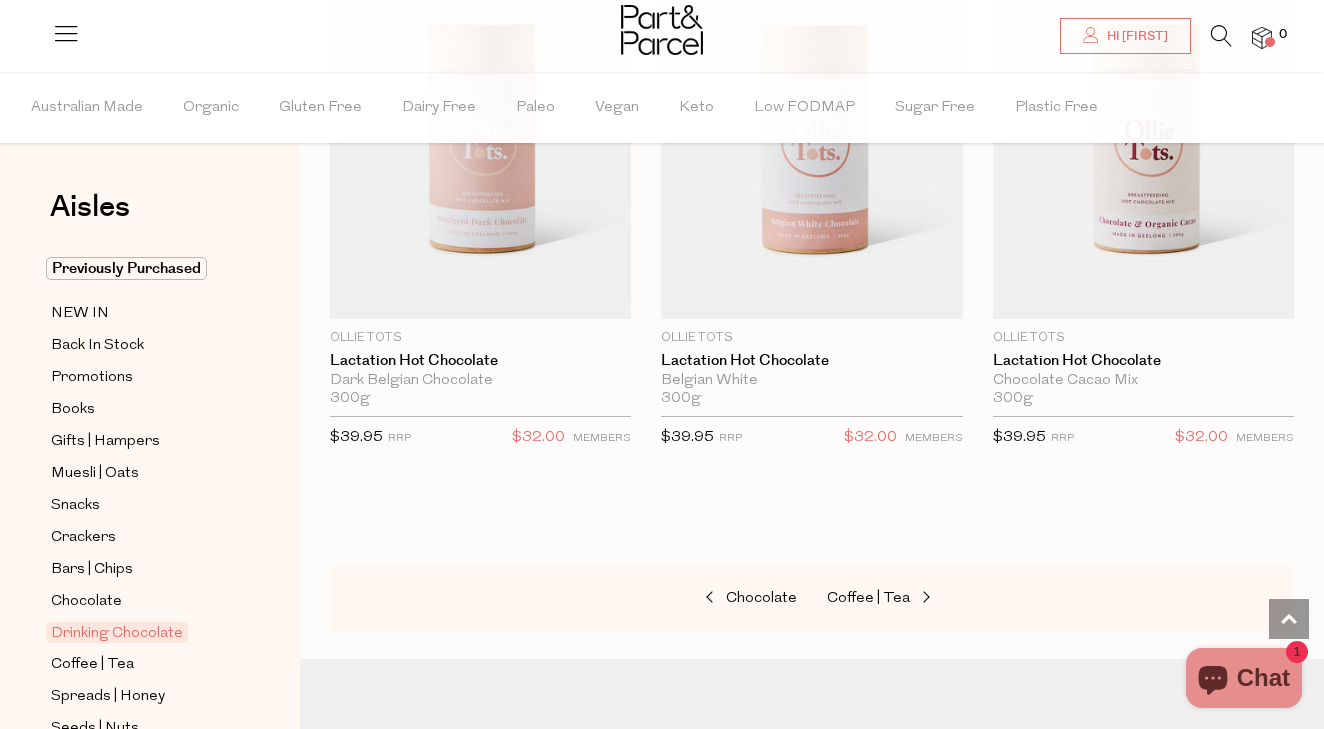scroll, scrollTop: 2941, scrollLeft: 0, axis: vertical 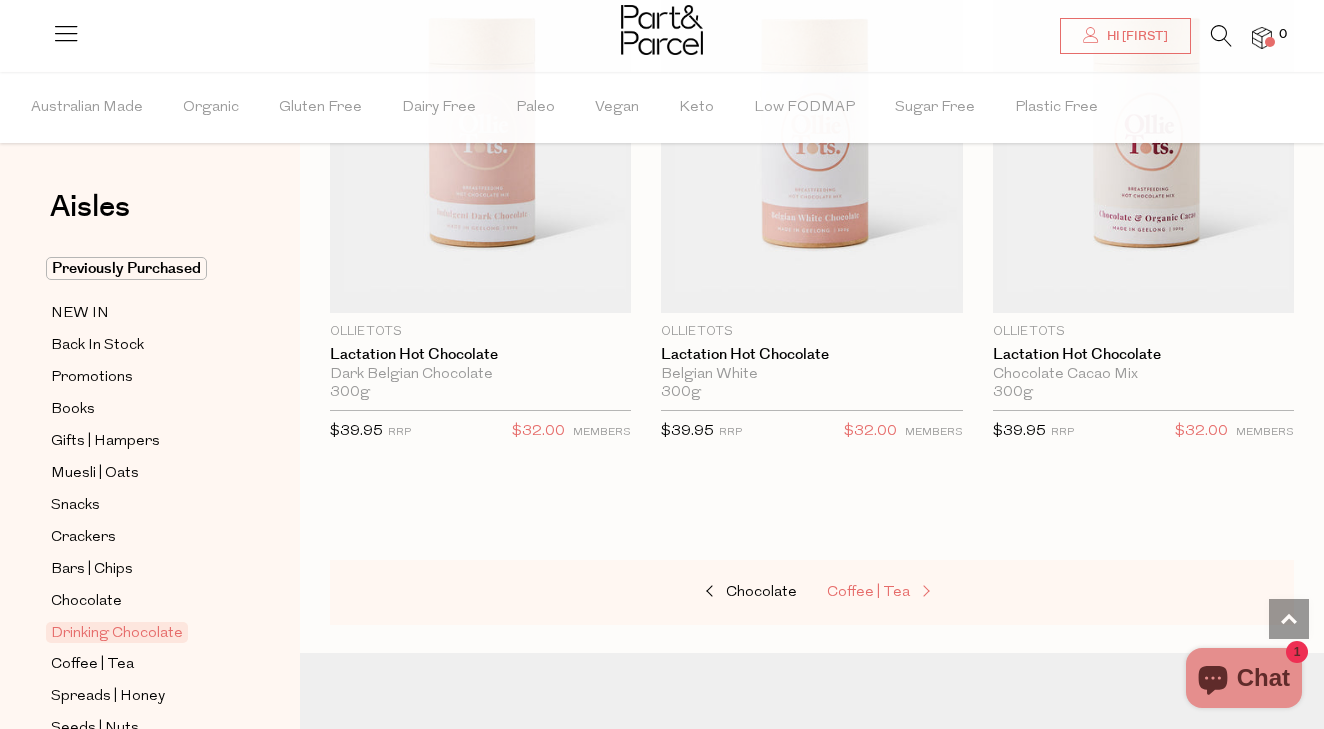 click on "Coffee | Tea" at bounding box center [868, 592] 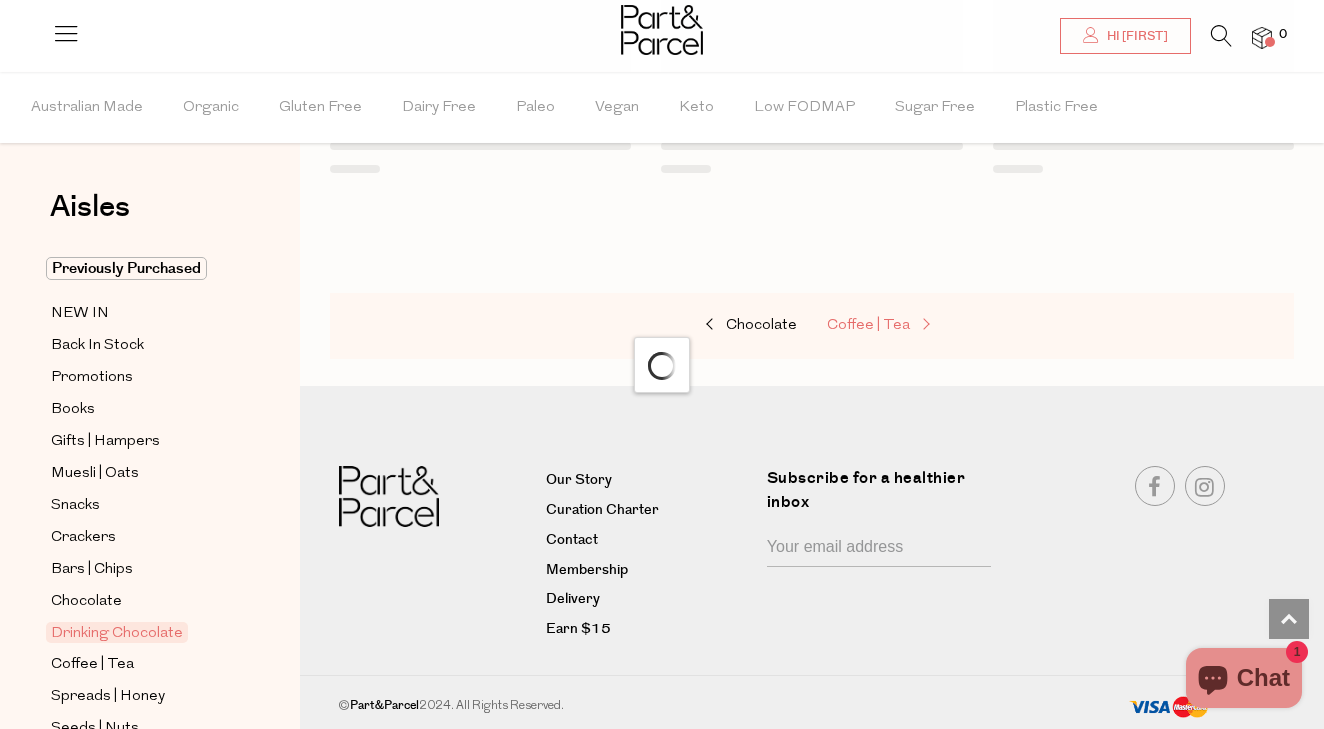 scroll, scrollTop: 0, scrollLeft: 0, axis: both 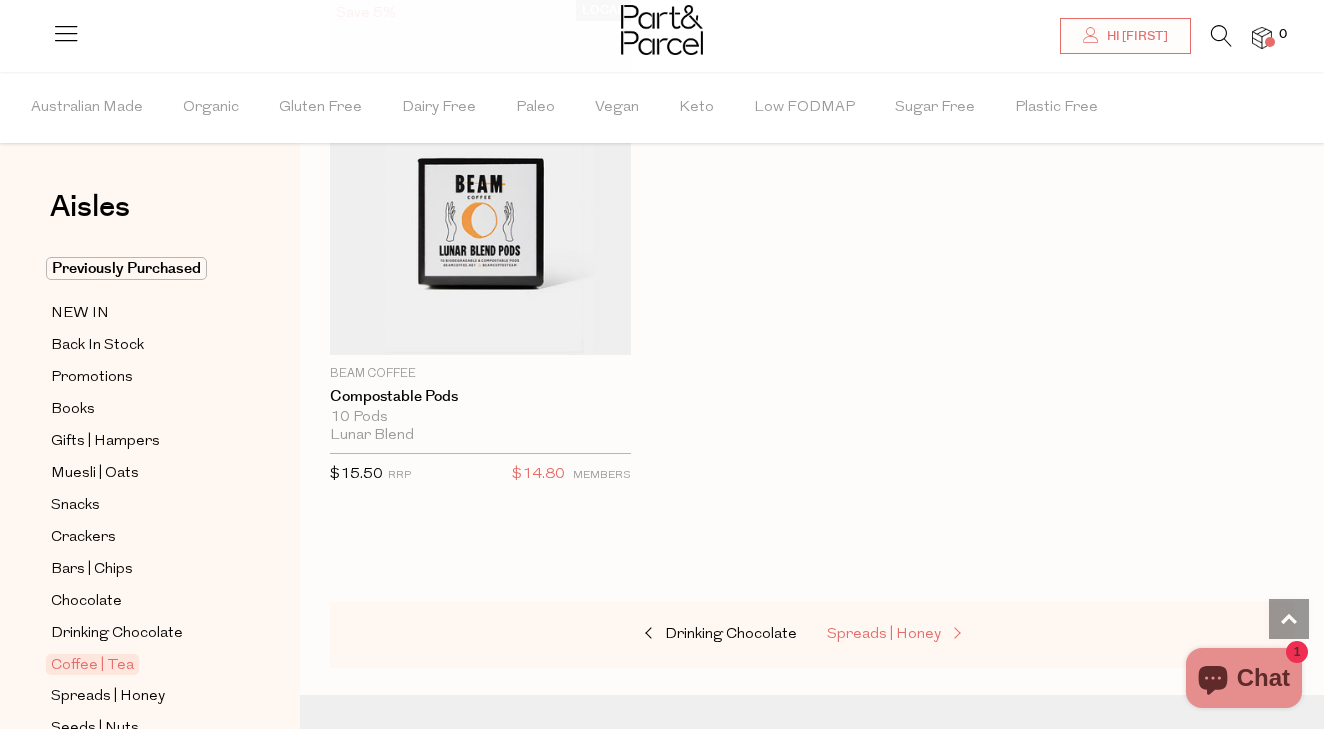 click on "Spreads | Honey" at bounding box center (884, 634) 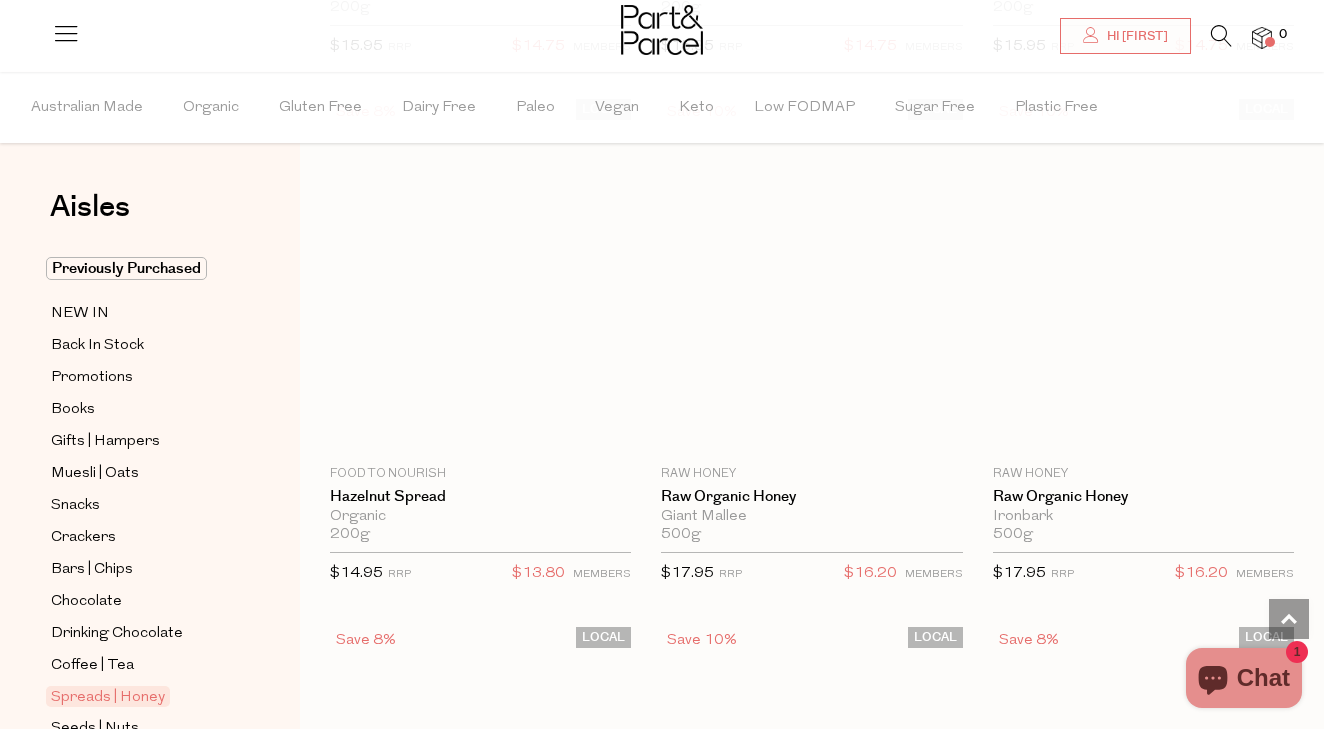 scroll, scrollTop: 7017, scrollLeft: 0, axis: vertical 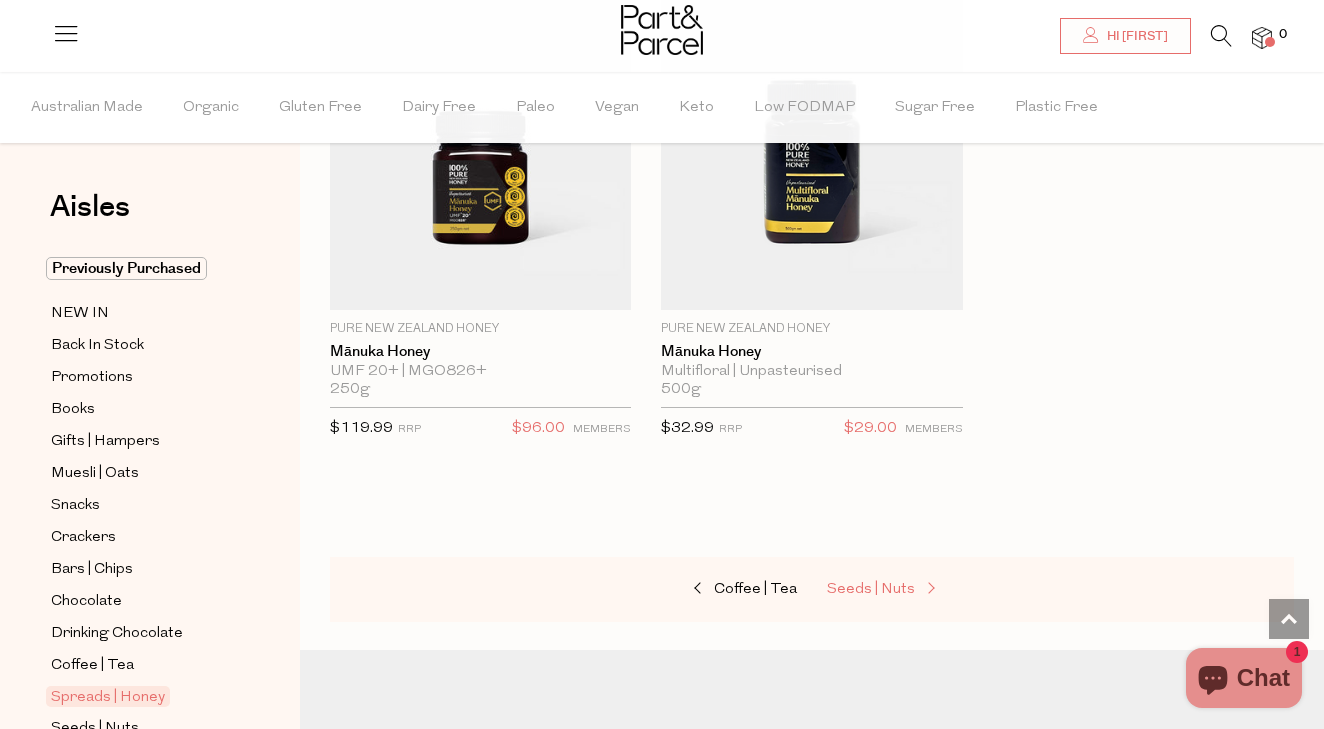 click on "Seeds | Nuts" at bounding box center [871, 589] 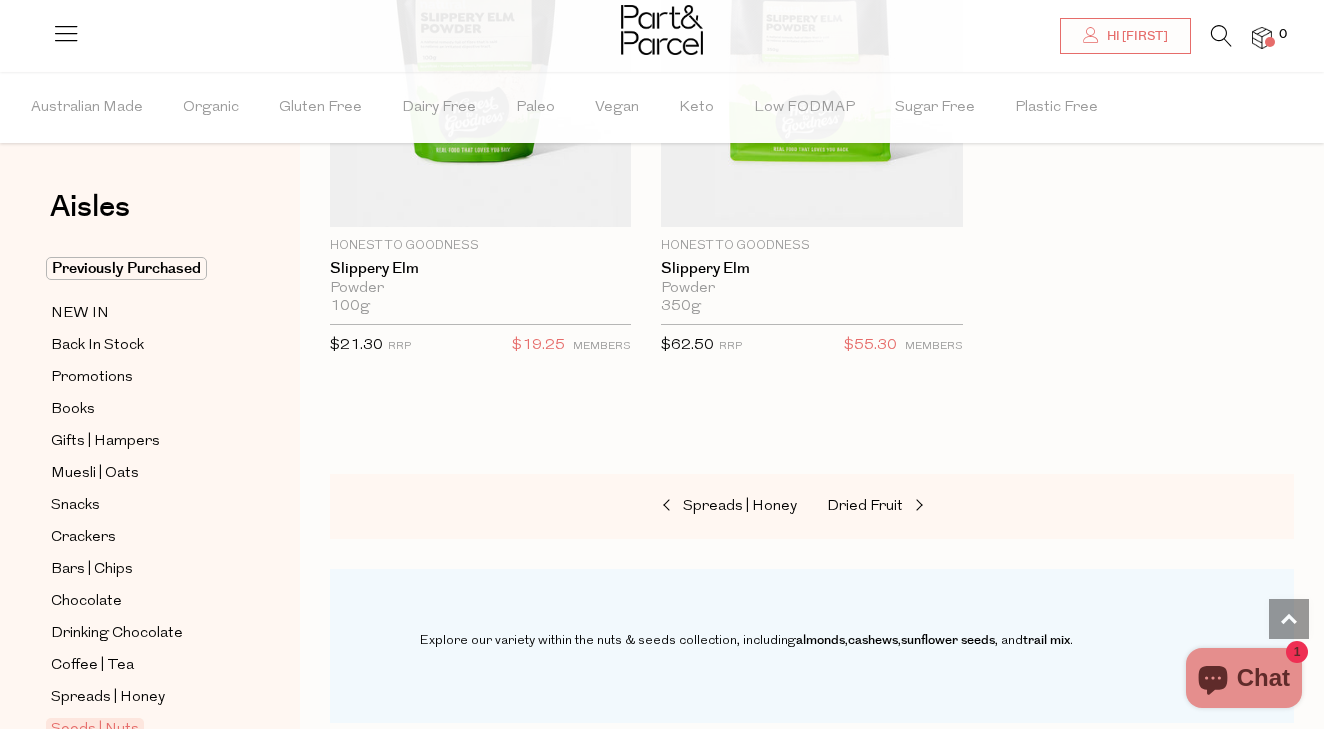 scroll, scrollTop: 8307, scrollLeft: 0, axis: vertical 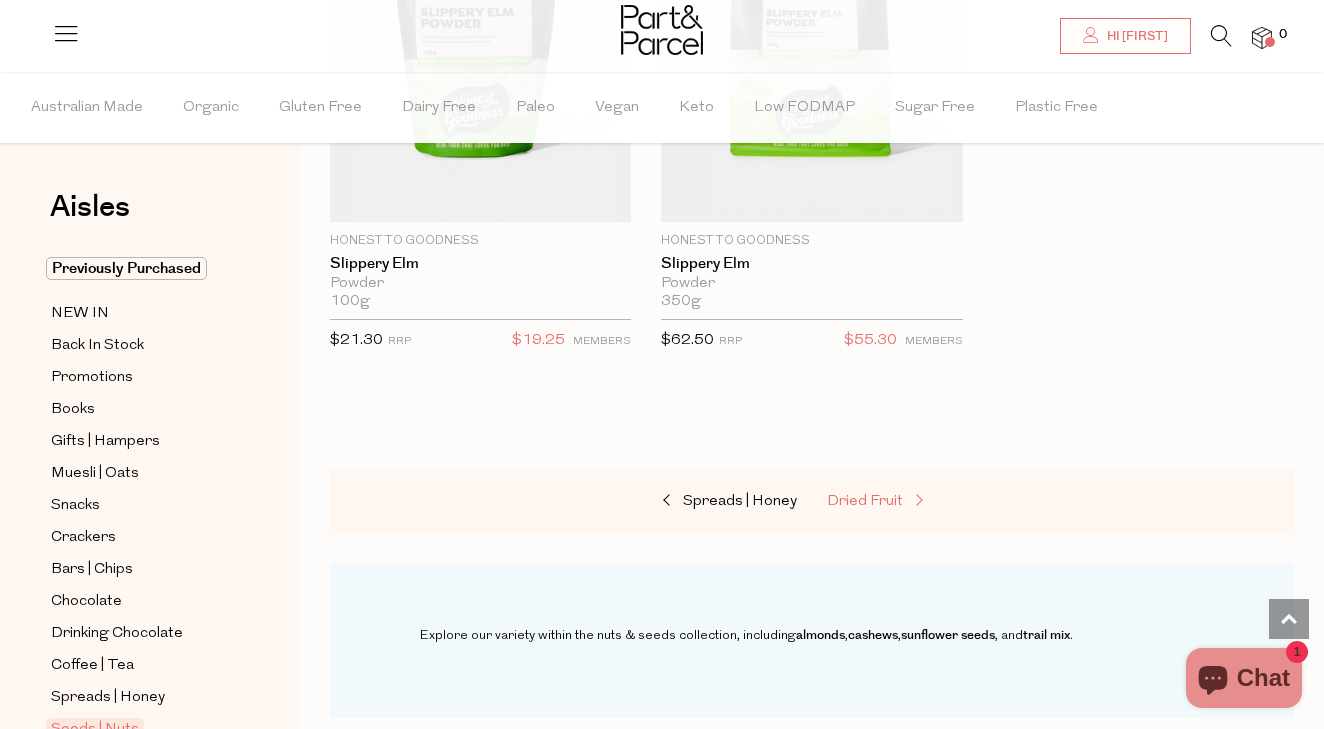 click on "Dried Fruit" at bounding box center (865, 501) 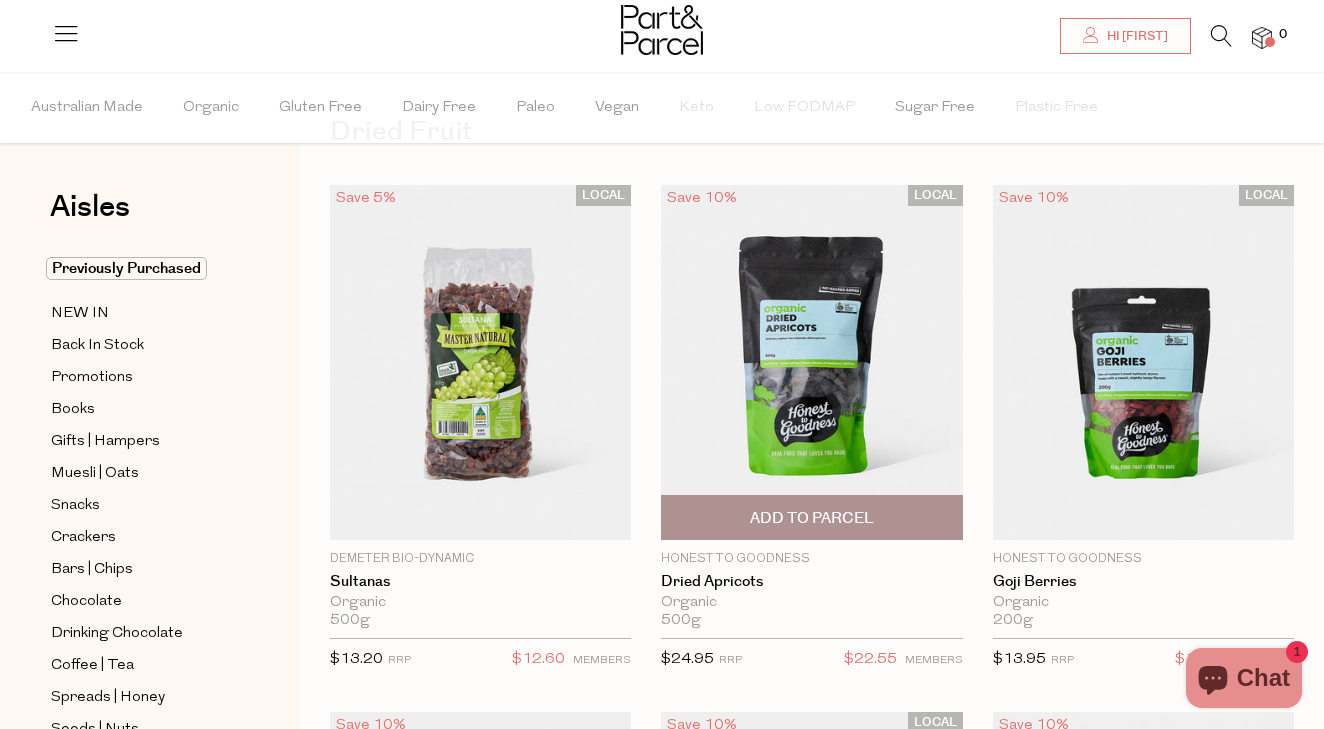scroll, scrollTop: 83, scrollLeft: 0, axis: vertical 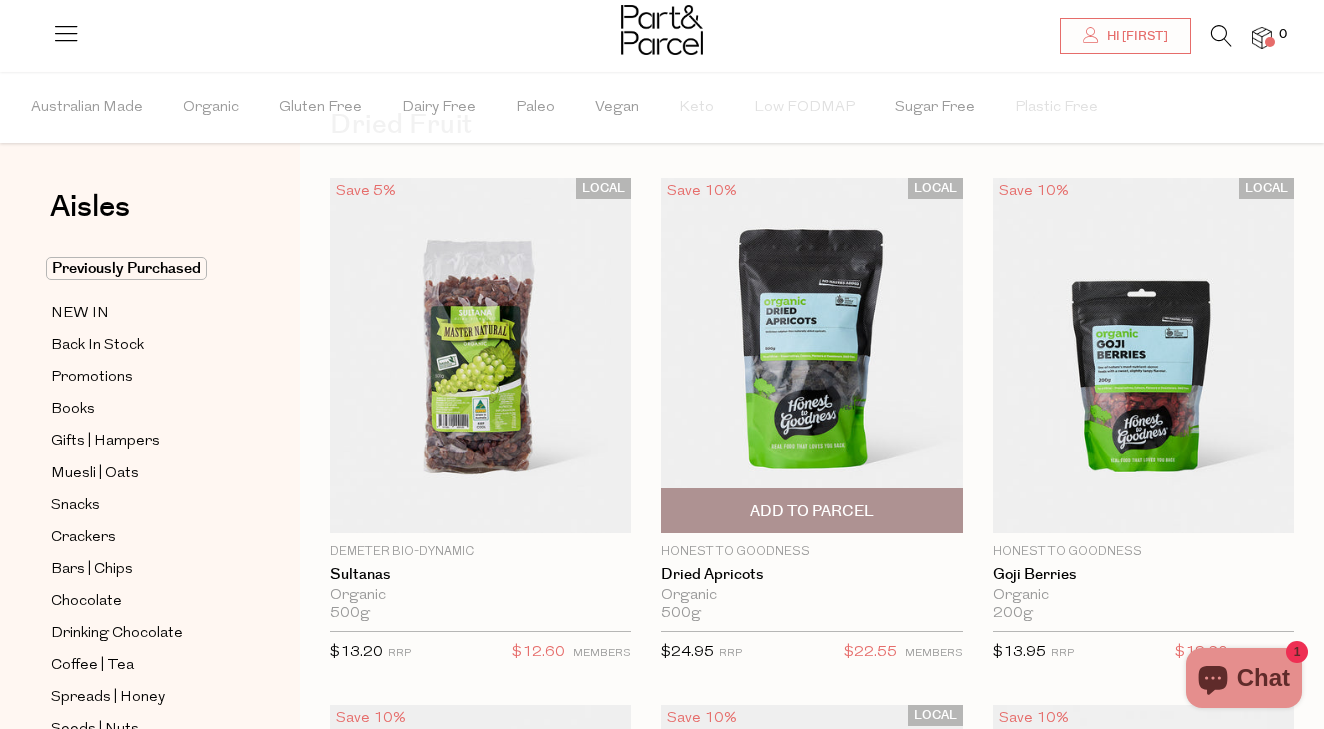 click at bounding box center (811, 356) 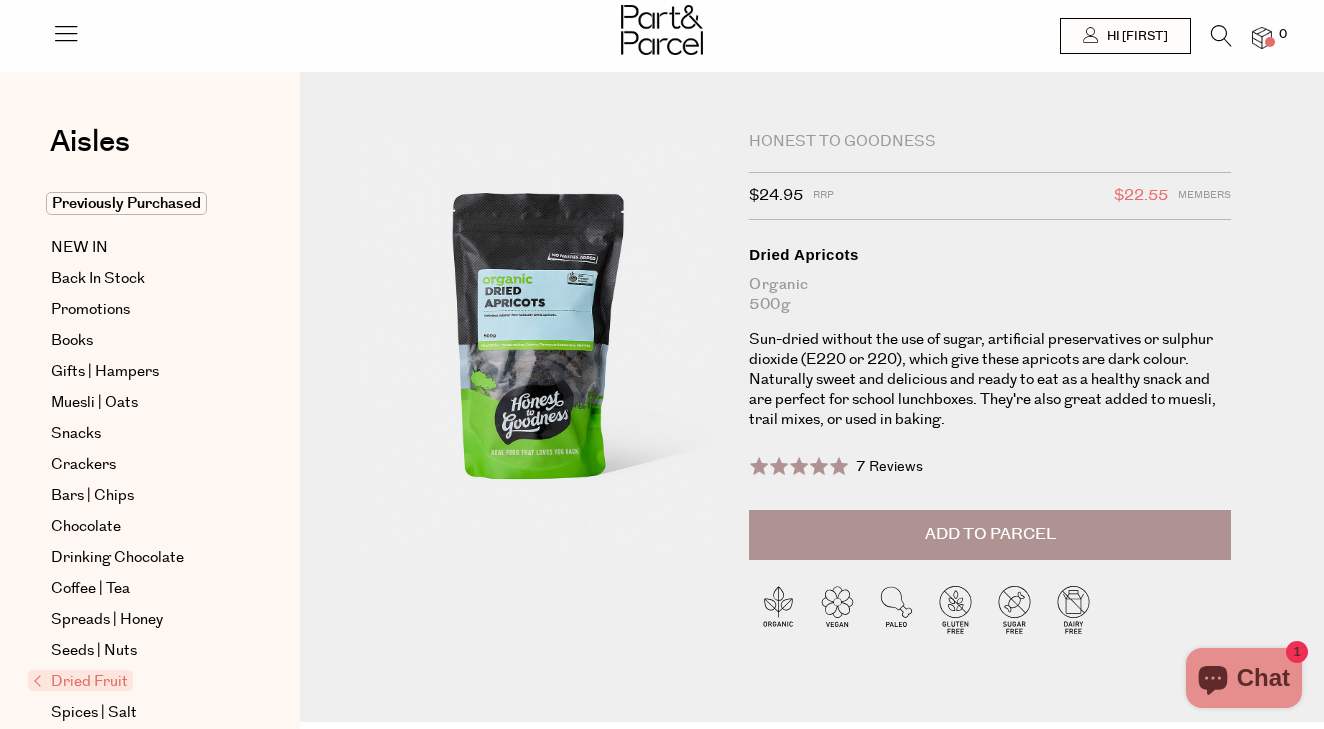 scroll, scrollTop: 0, scrollLeft: 0, axis: both 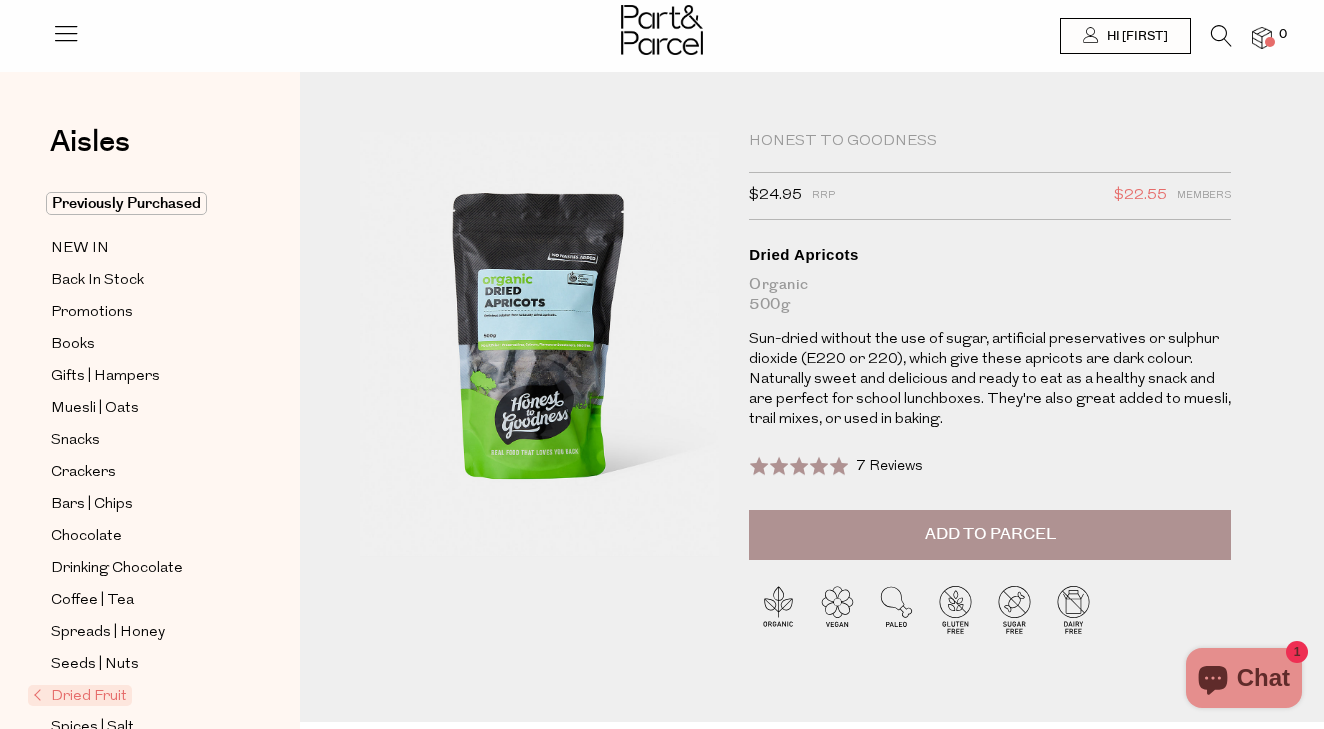 click on "Sun-dried without the use of sugar, artificial preservatives or sulphur dioxide (E220 or 220), which give these apricots are dark colour. Naturally sweet and delicious and ready to eat as a healthy snack and are perfect for school lunchboxes. They're also great added to muesli, trail mixes, or used in baking." at bounding box center (990, 380) 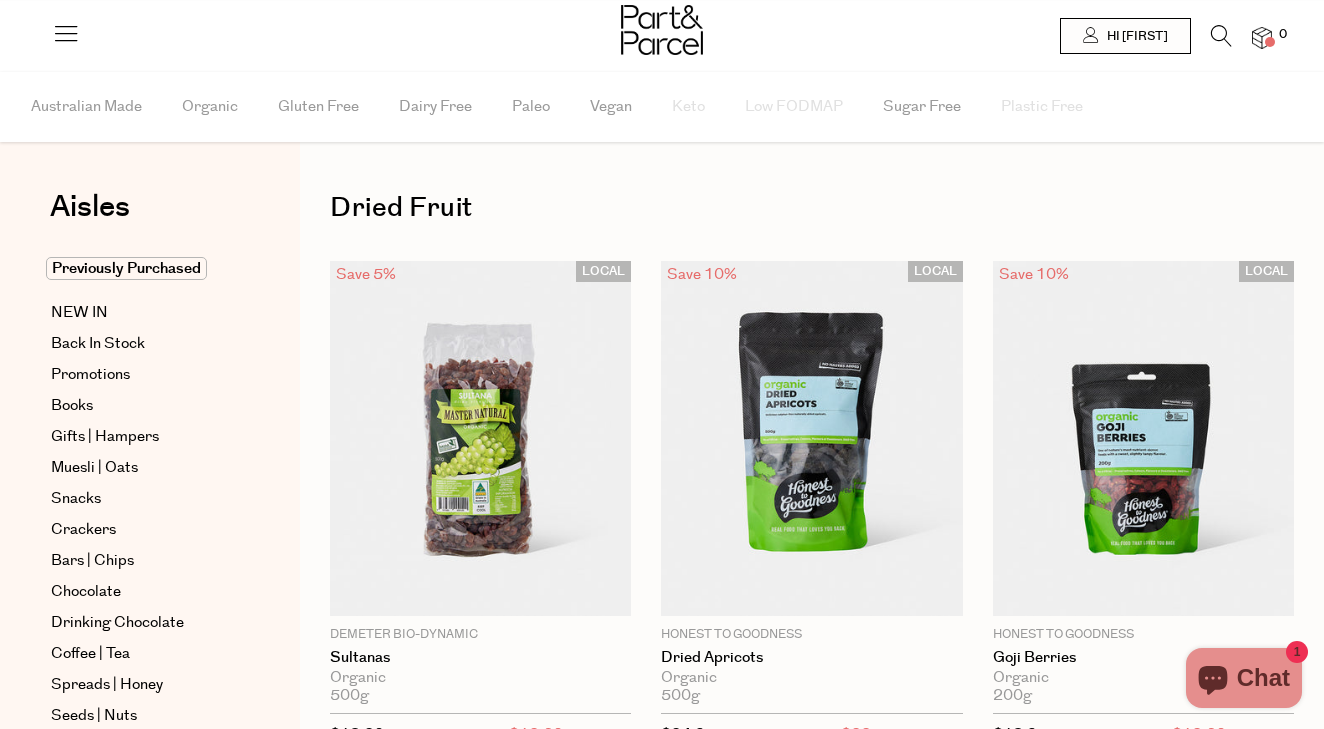 scroll, scrollTop: 0, scrollLeft: 0, axis: both 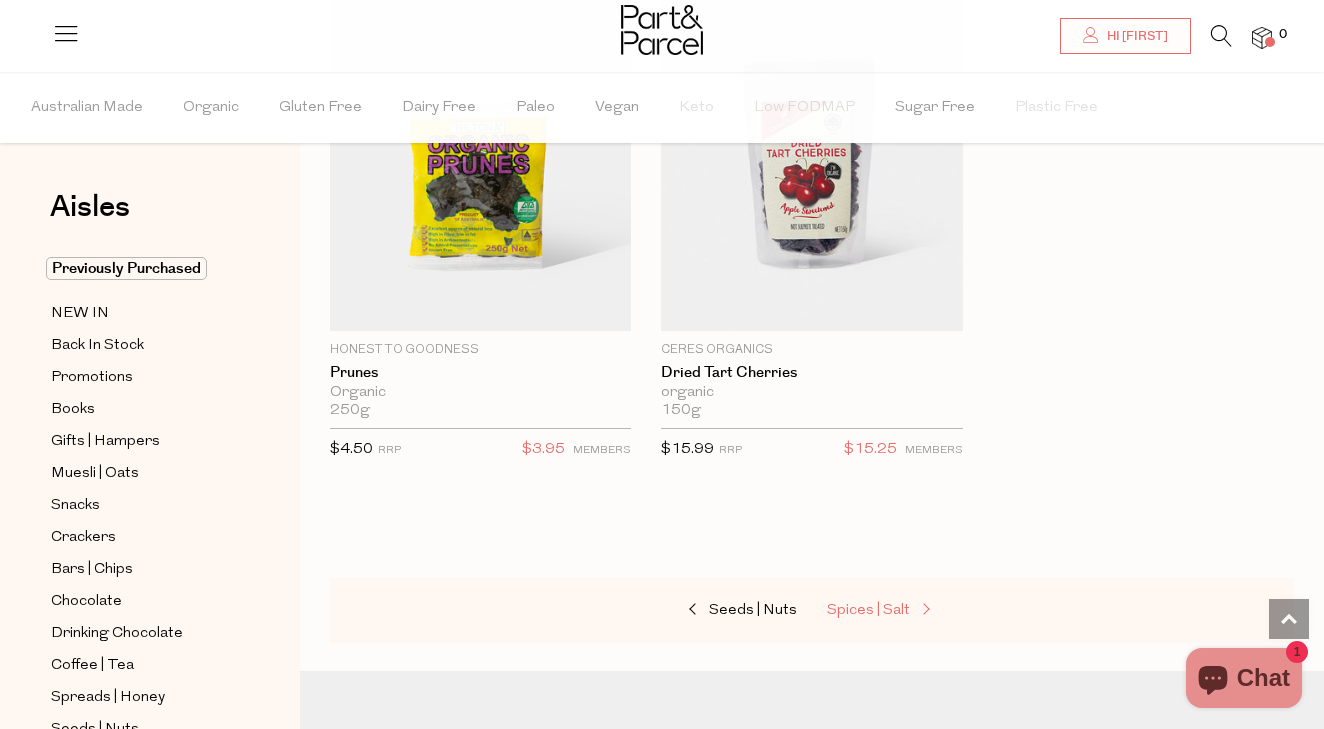 click on "Spices | Salt" at bounding box center (868, 610) 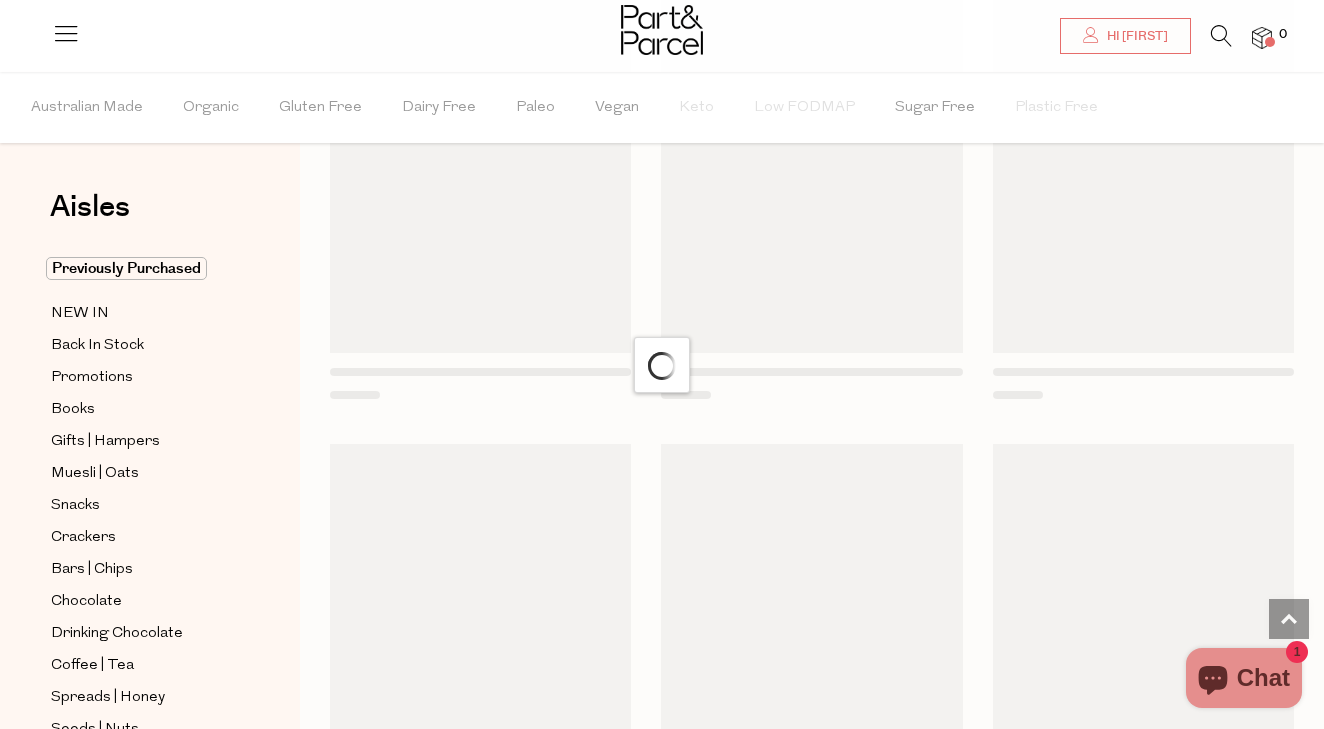 scroll, scrollTop: 0, scrollLeft: 0, axis: both 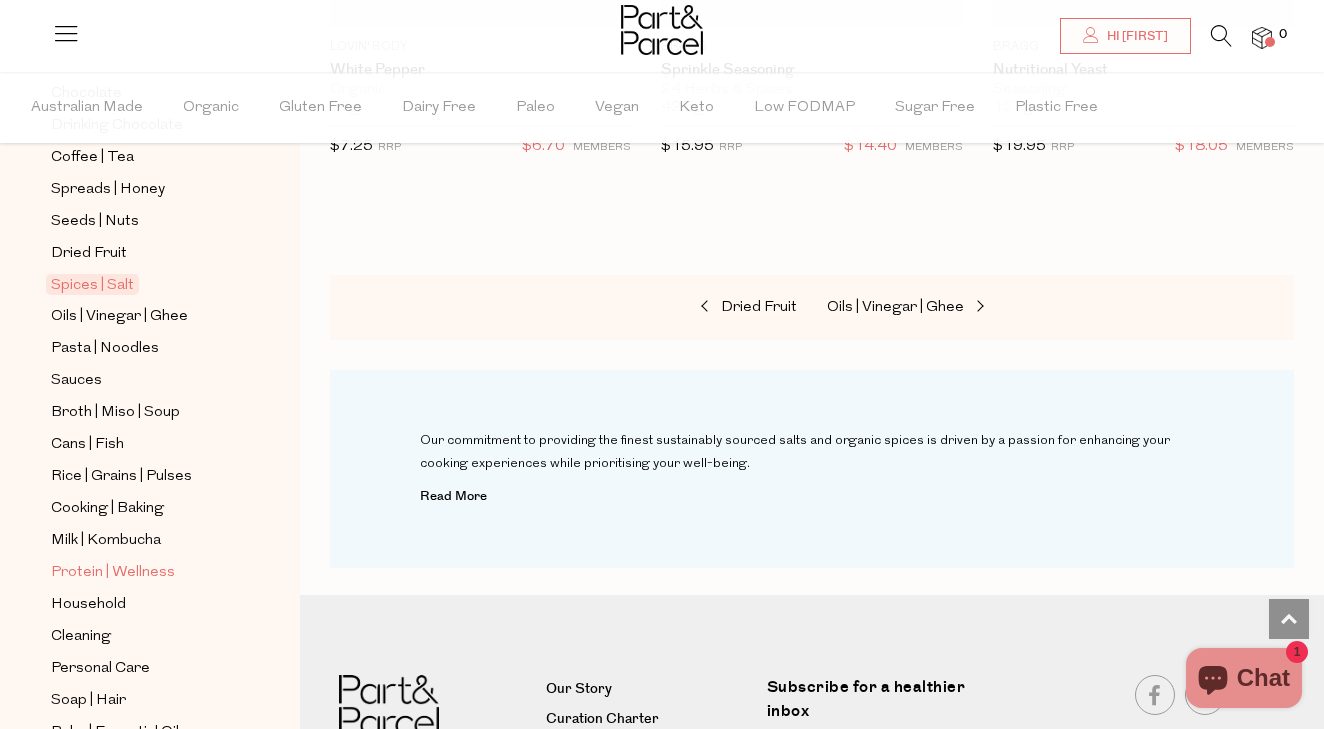 click on "Protein | Wellness" at bounding box center [113, 573] 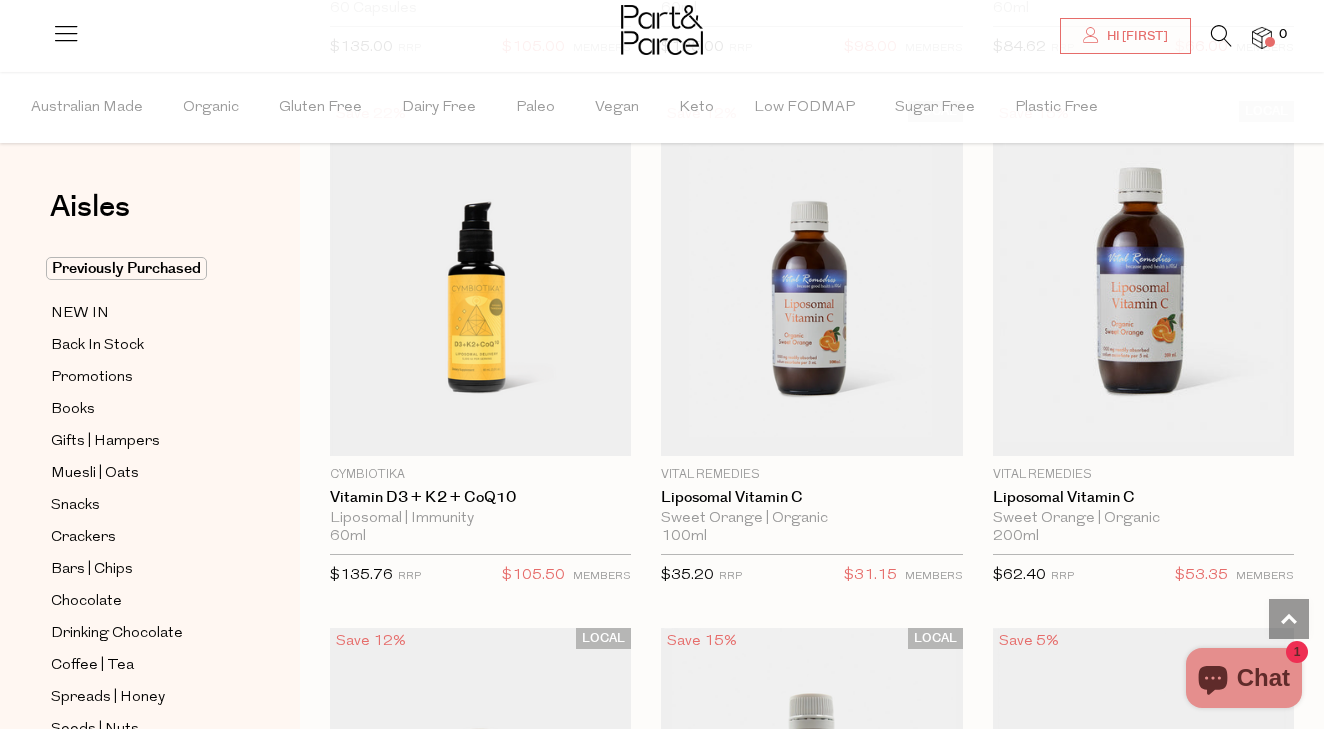 scroll, scrollTop: 2270, scrollLeft: 0, axis: vertical 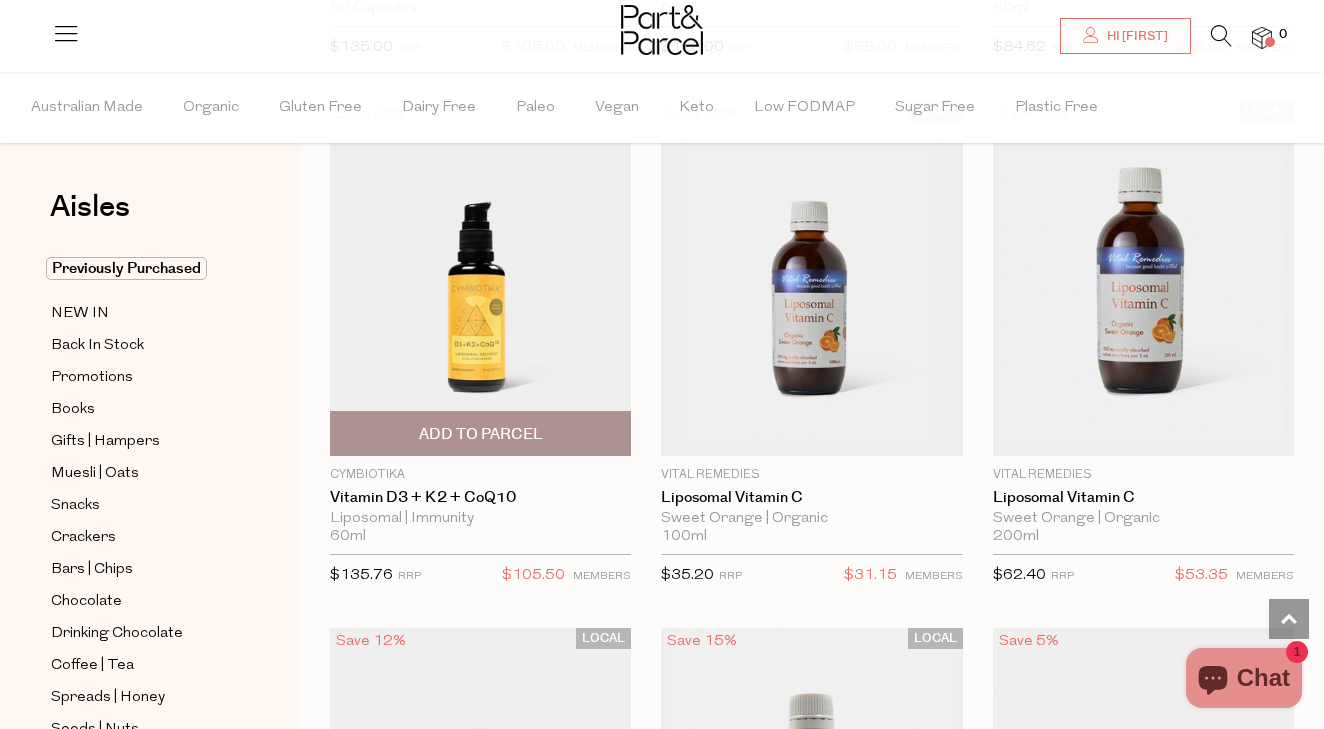 click at bounding box center [480, 279] 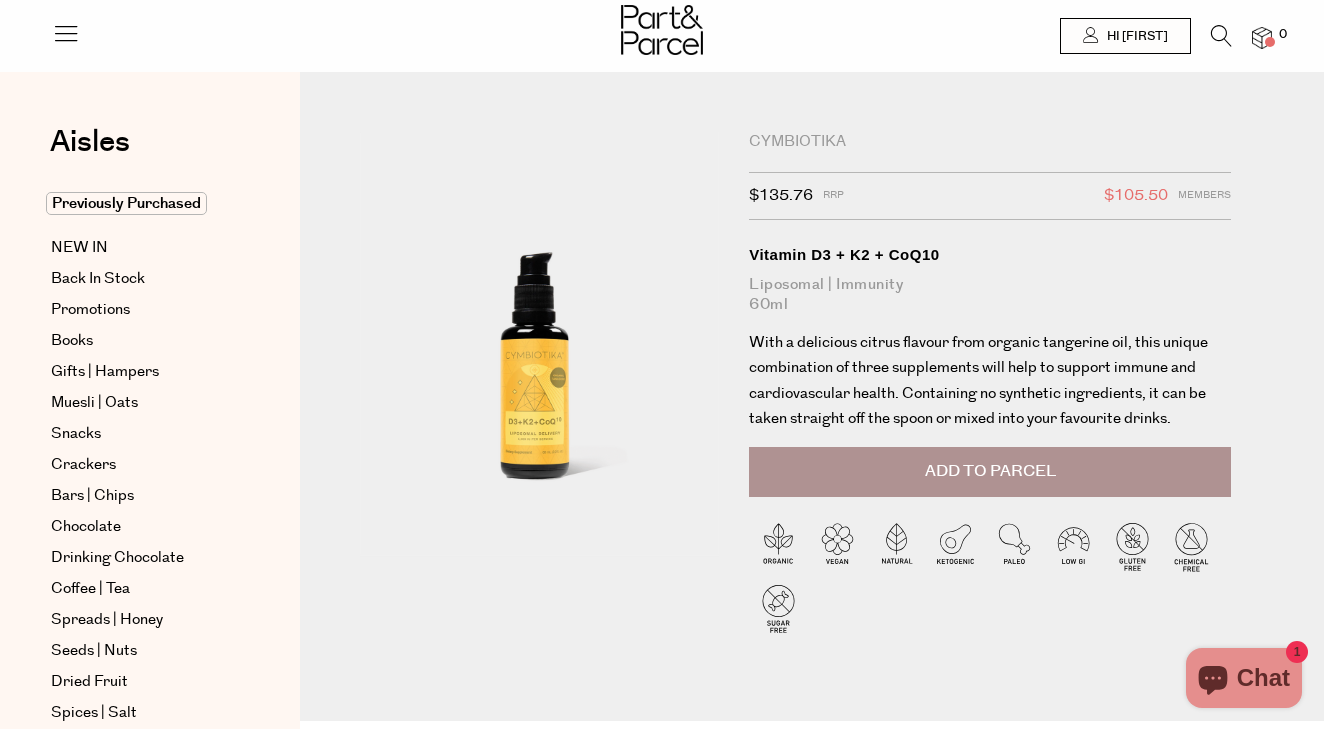 scroll, scrollTop: 0, scrollLeft: 0, axis: both 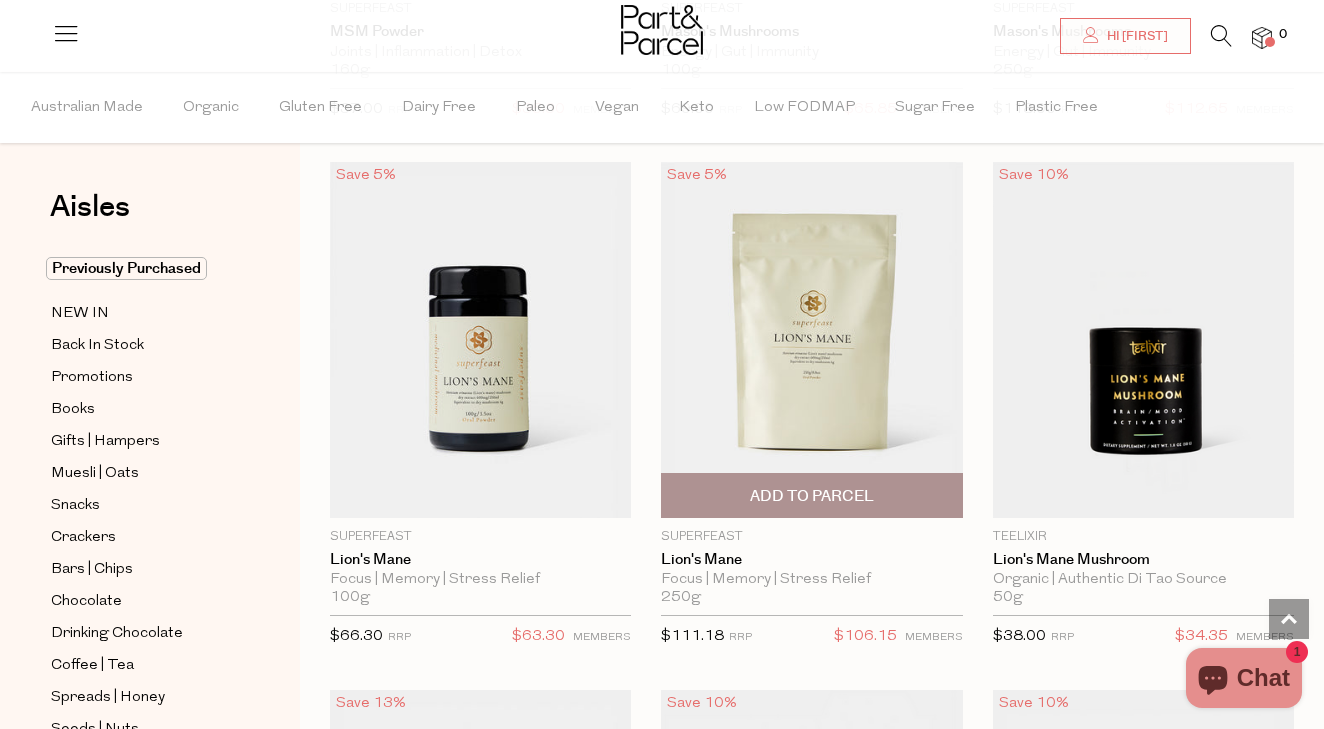 click at bounding box center [811, 340] 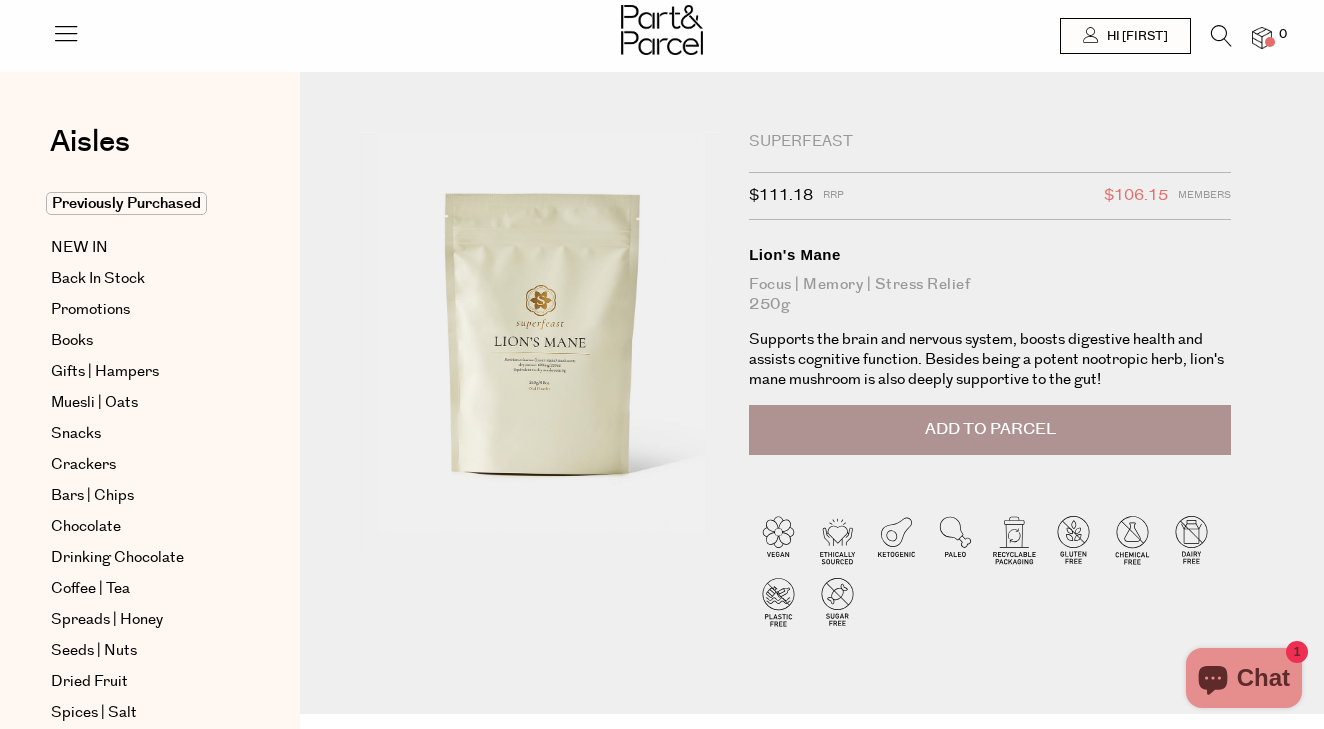 scroll, scrollTop: 0, scrollLeft: 0, axis: both 